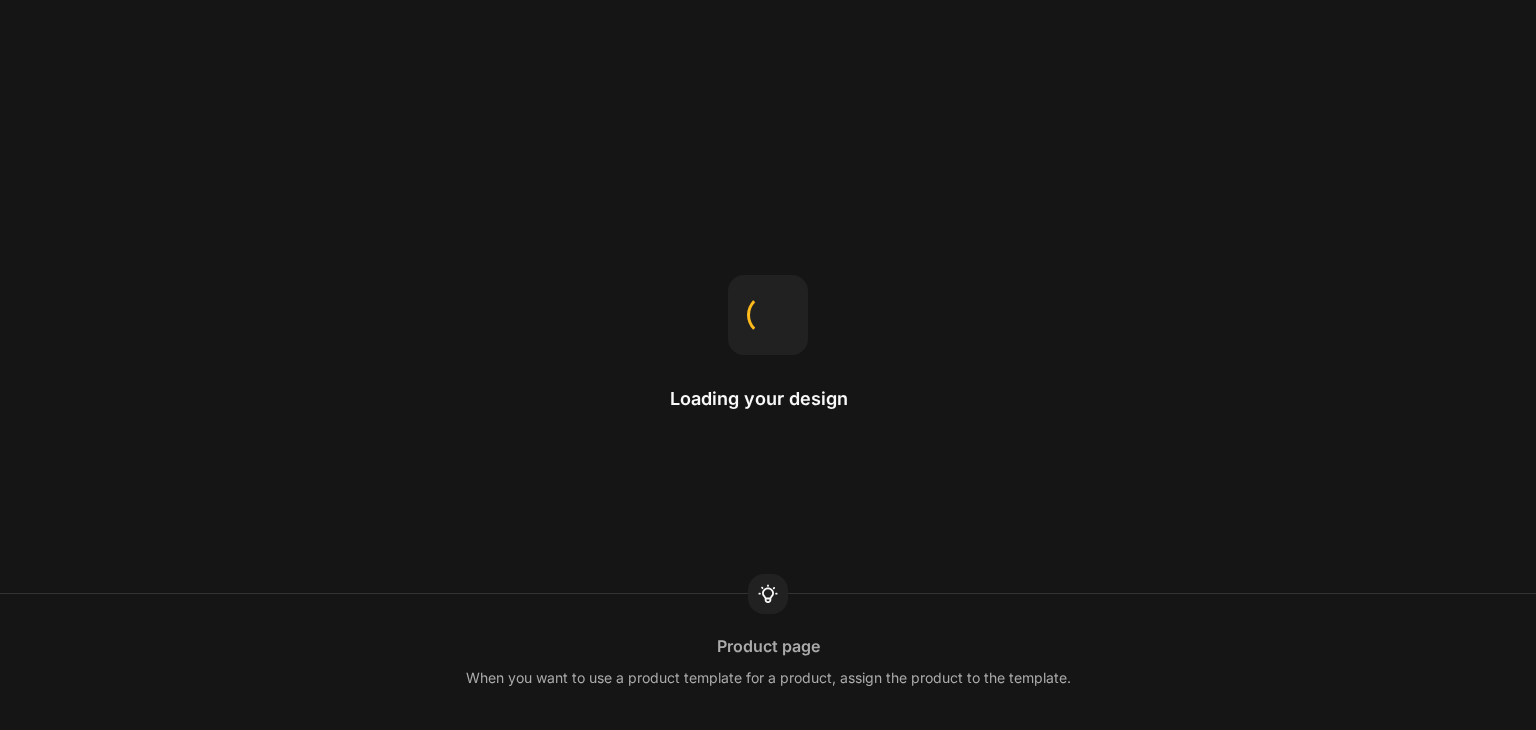 scroll, scrollTop: 0, scrollLeft: 0, axis: both 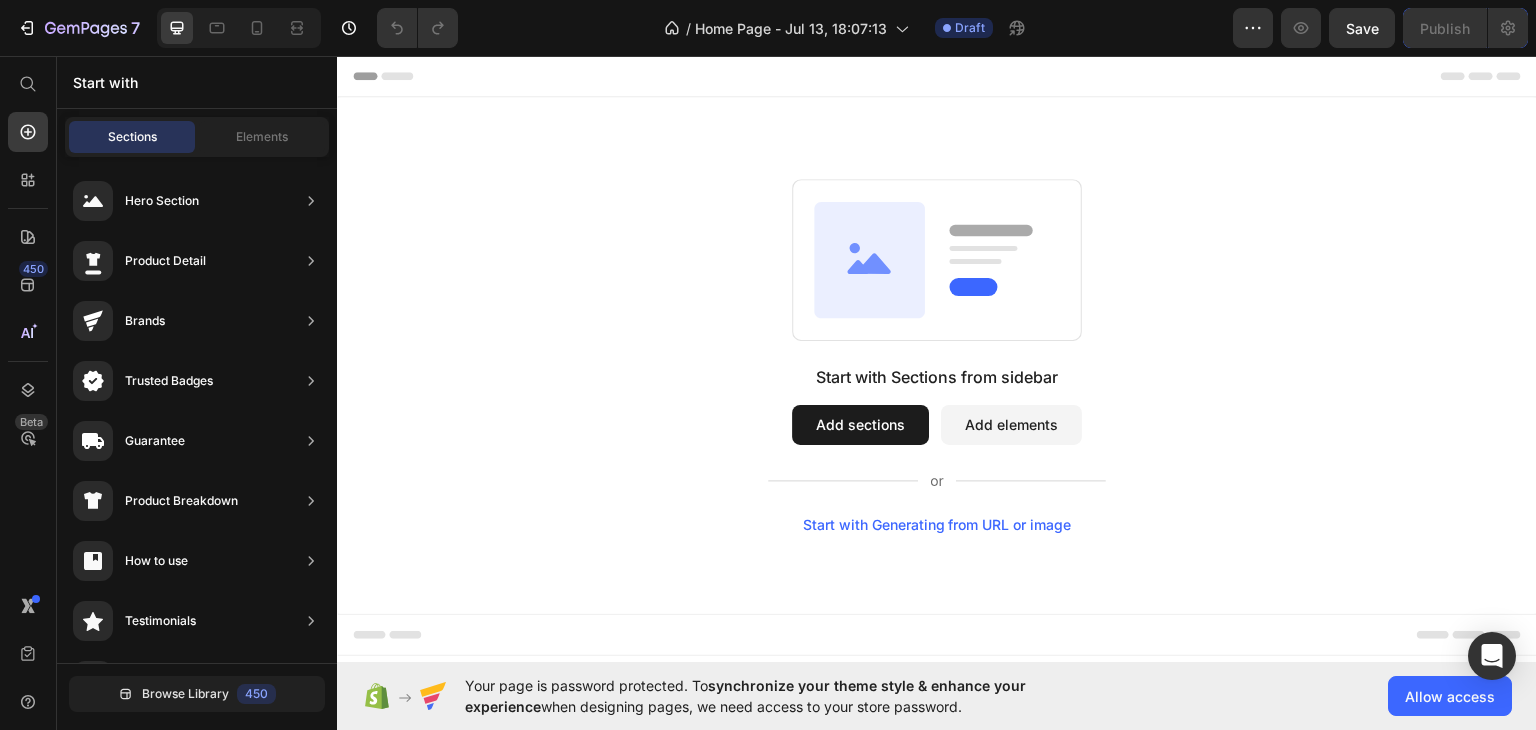 click on "Start with Generating from URL or image" at bounding box center (937, 524) 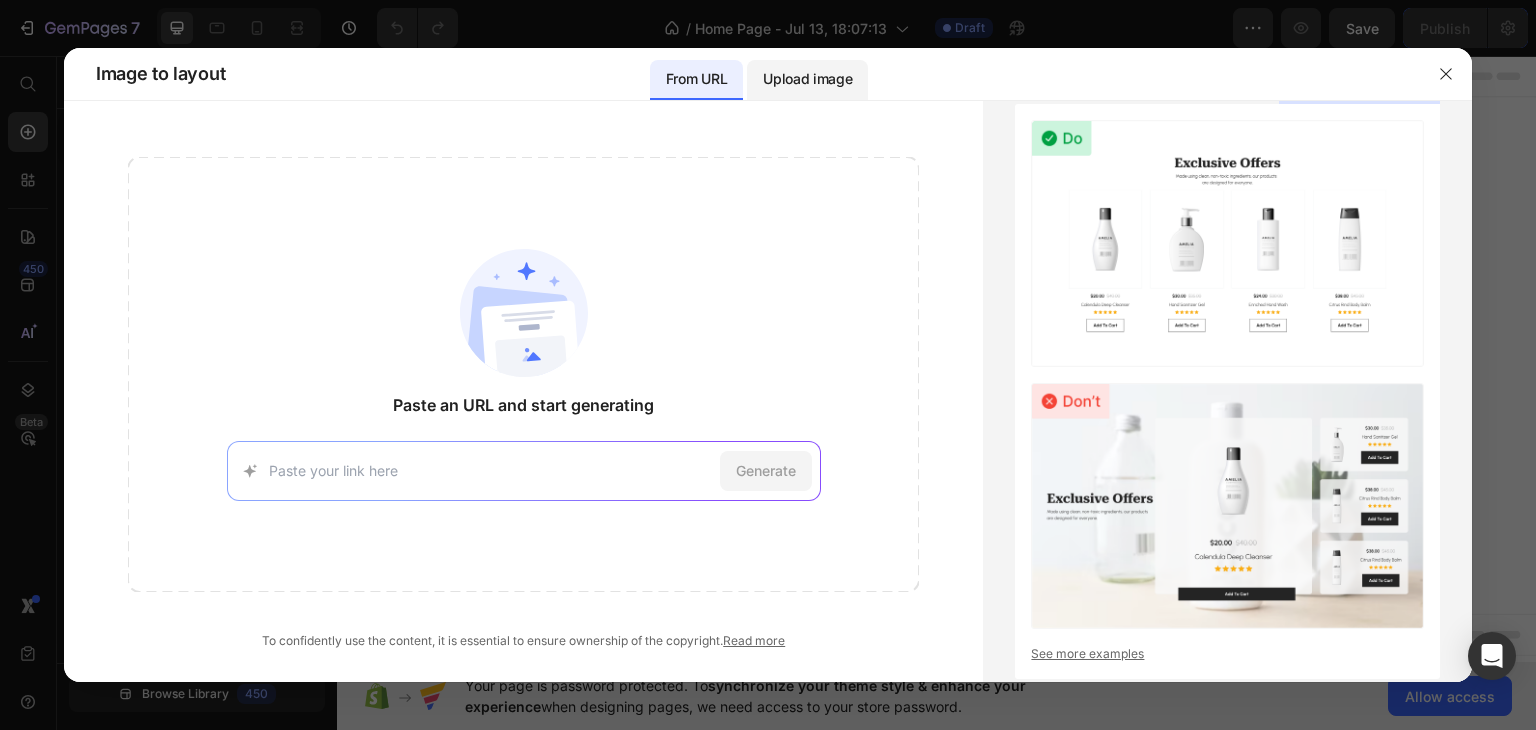 click on "Upload image" at bounding box center [807, 79] 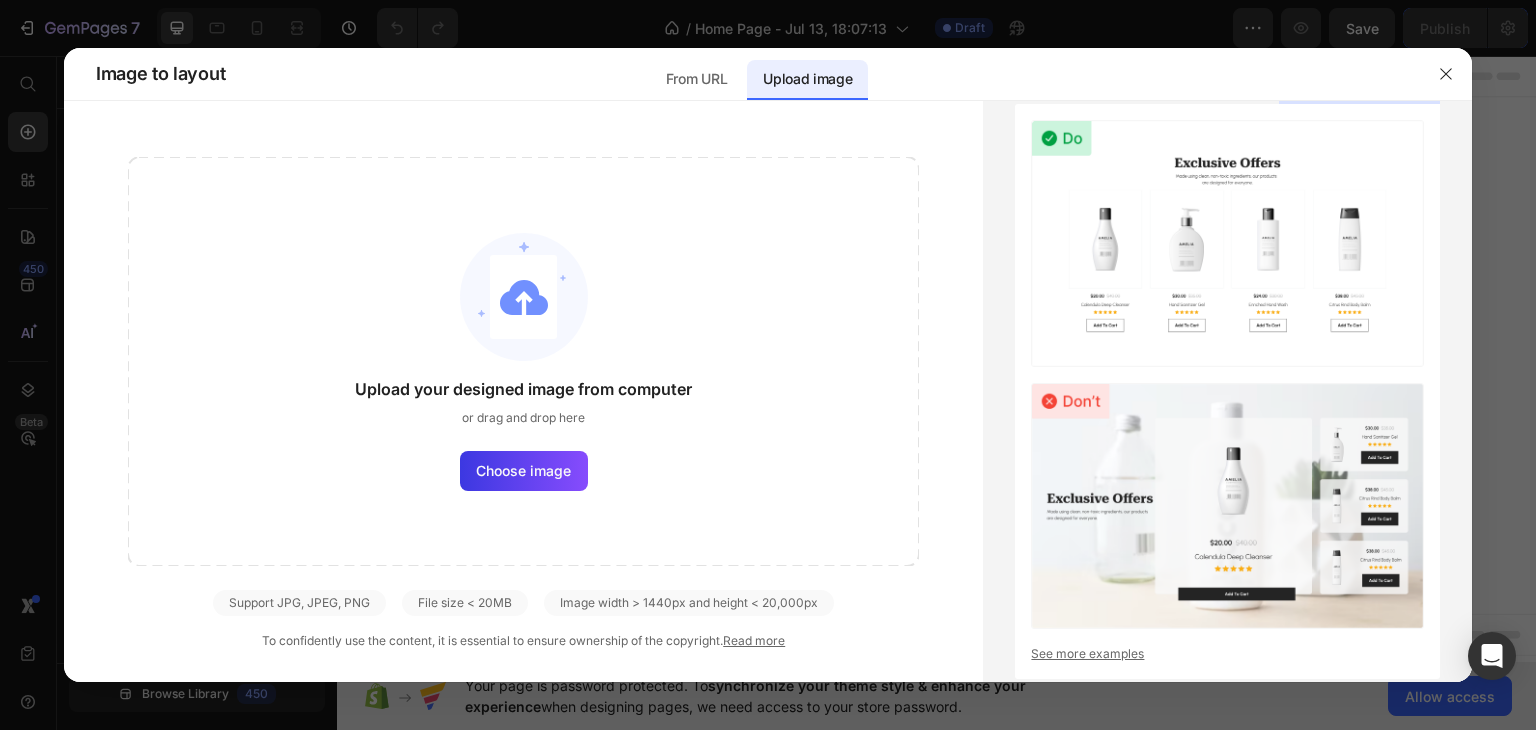 click on "Upload your designed image from computer or drag and drop here Choose image" 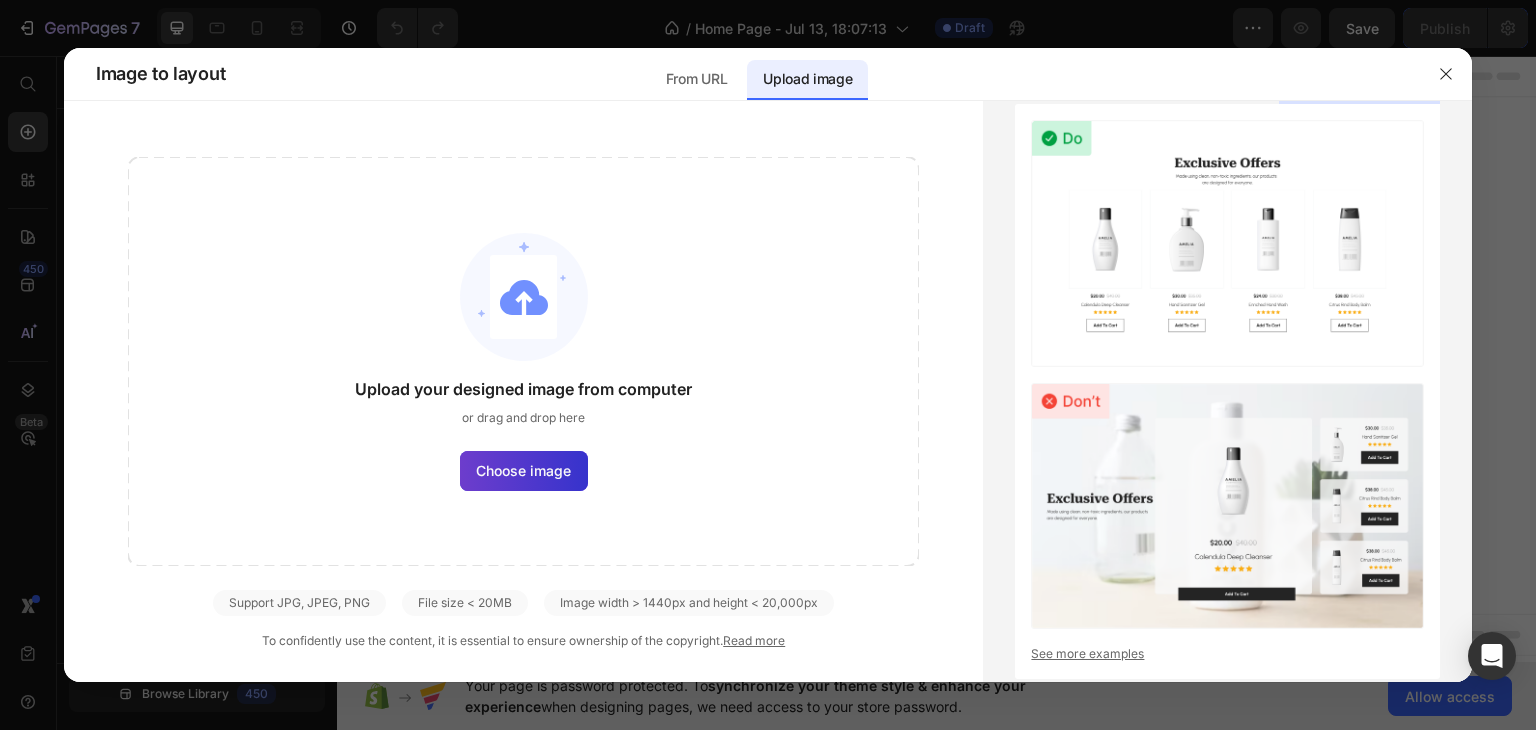 click on "Choose image" at bounding box center [523, 470] 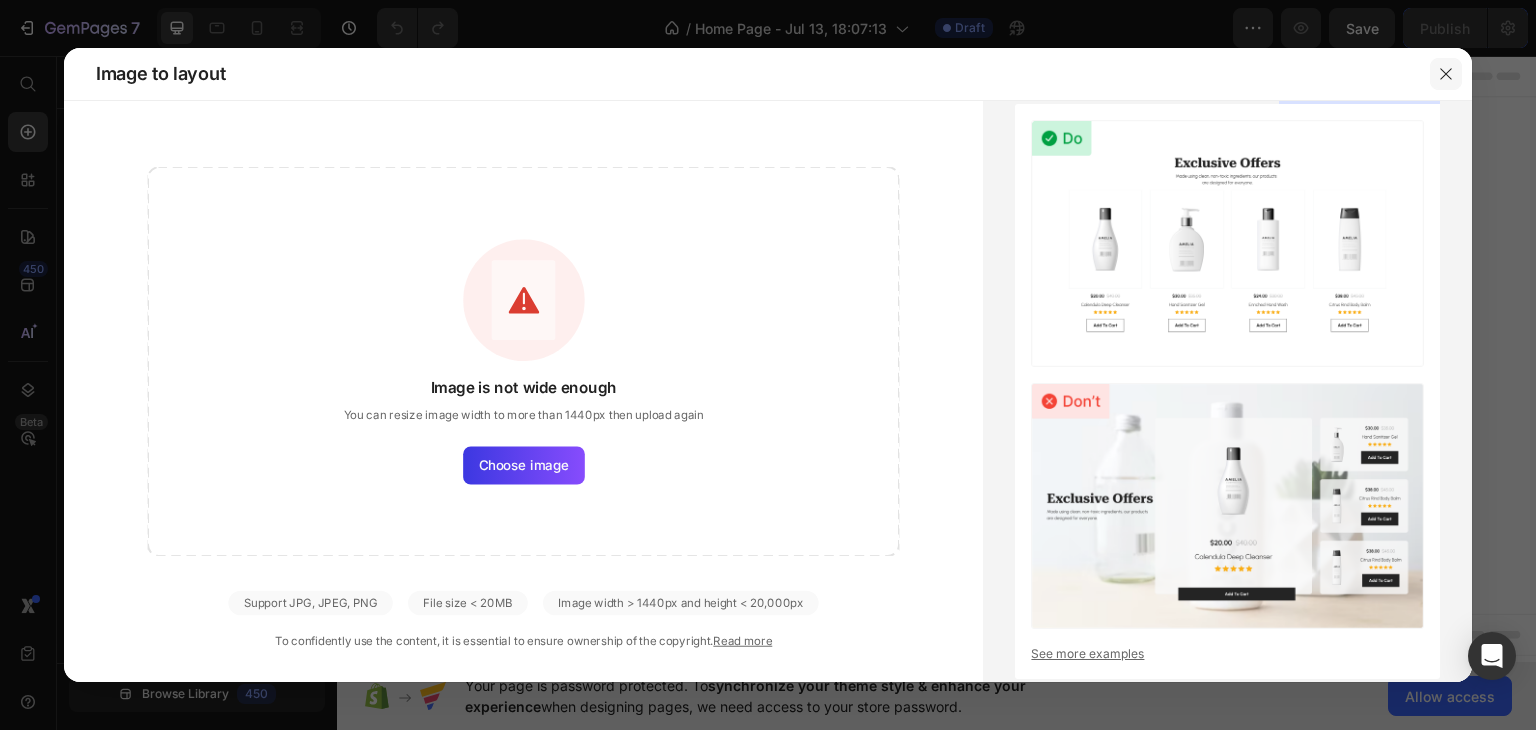 click 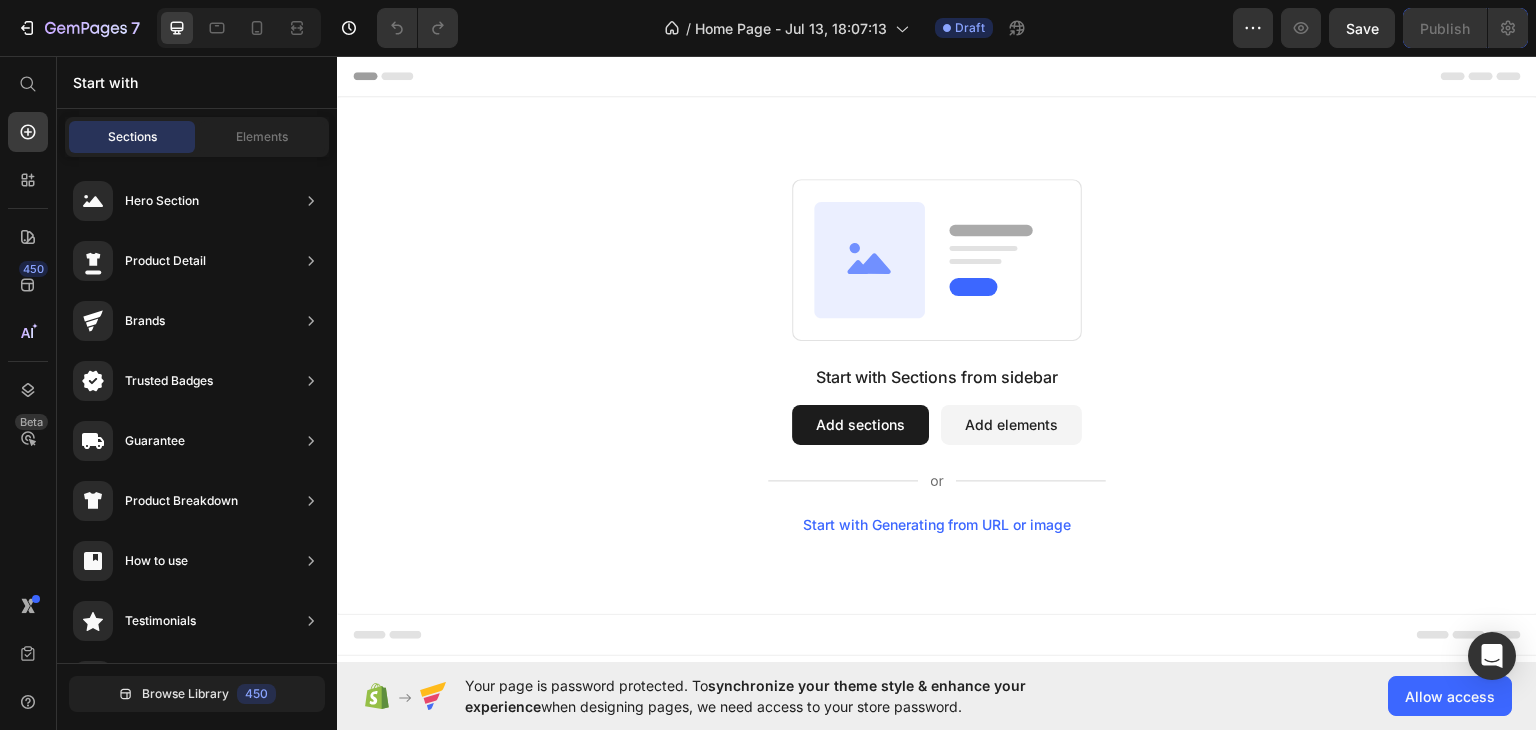 click on "Add sections" at bounding box center (860, 424) 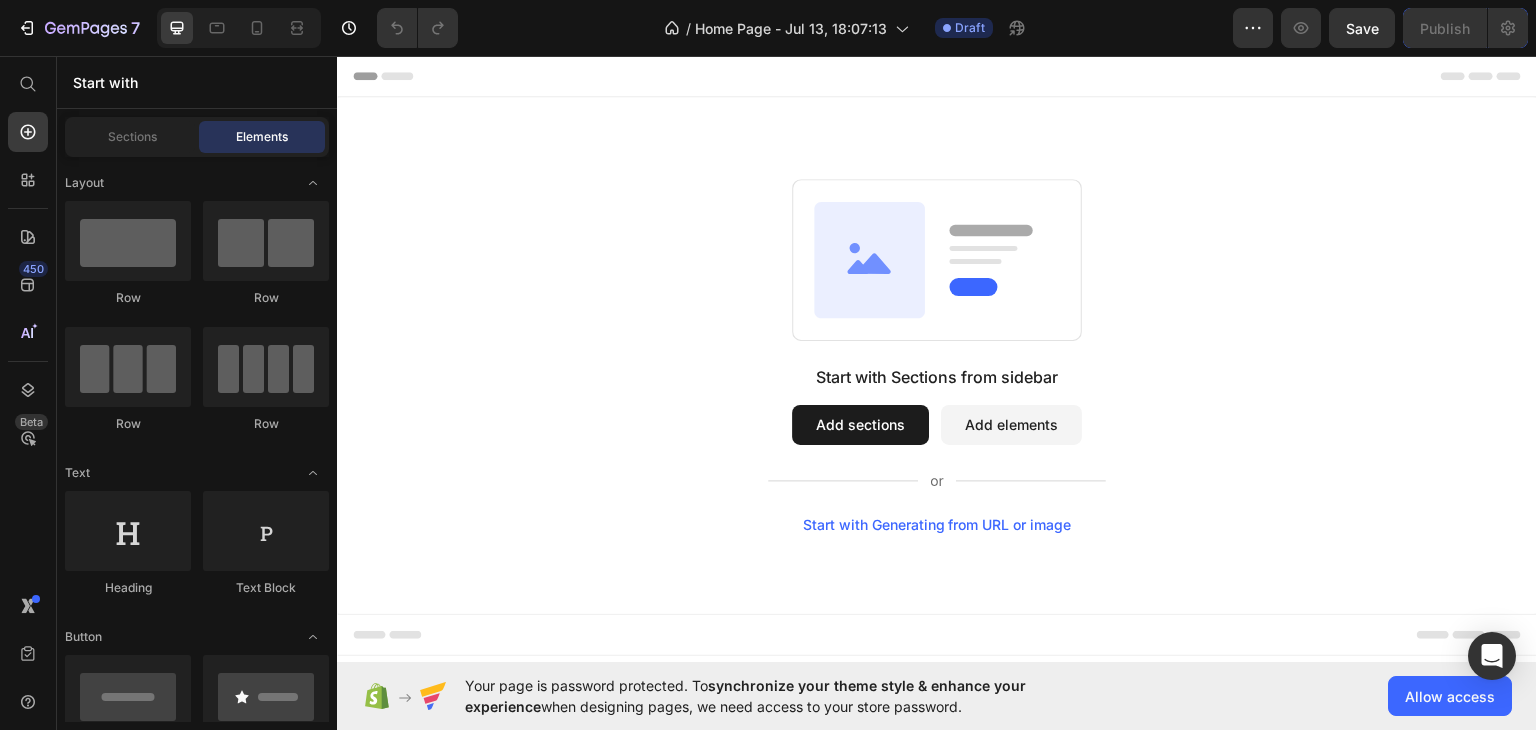 click on "Add sections" at bounding box center [860, 424] 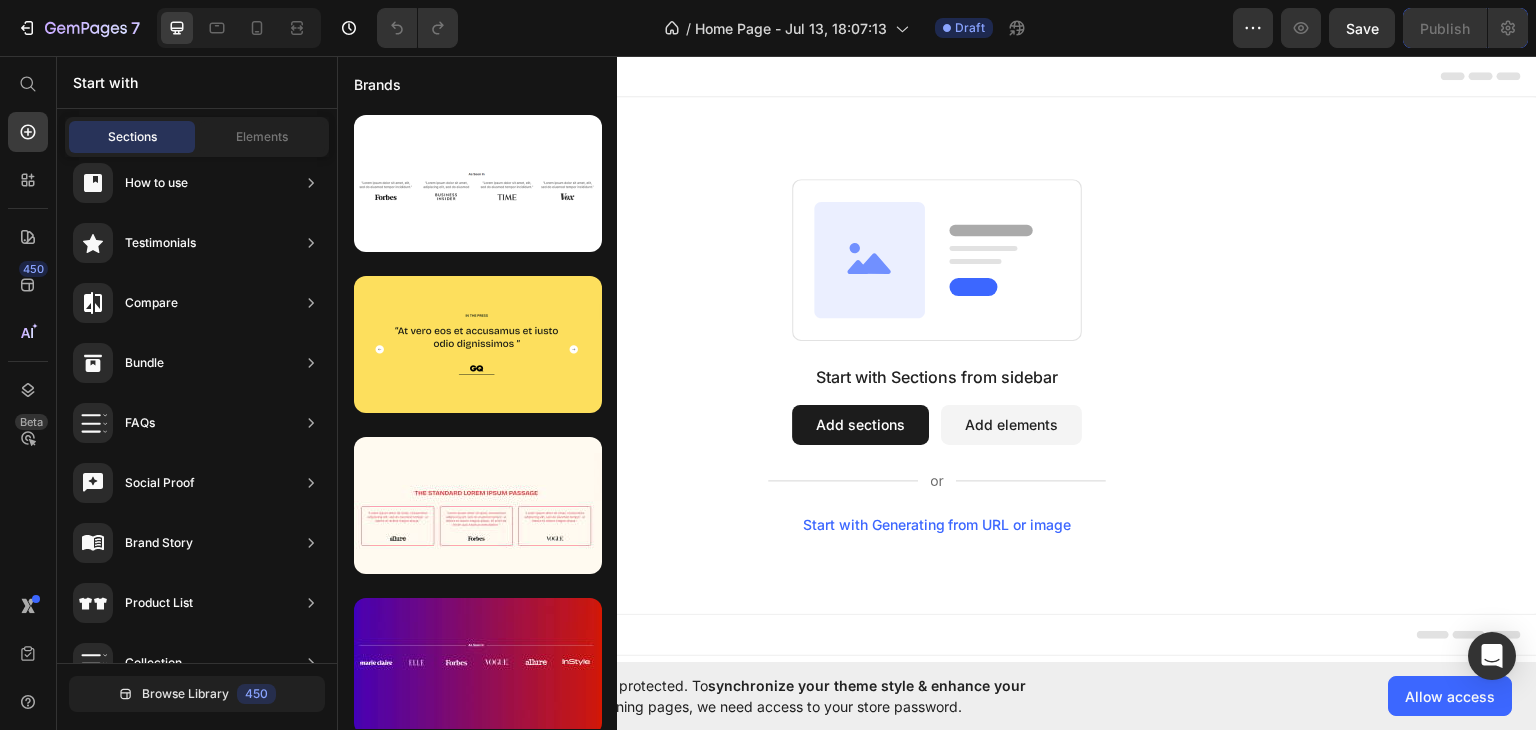 scroll, scrollTop: 0, scrollLeft: 0, axis: both 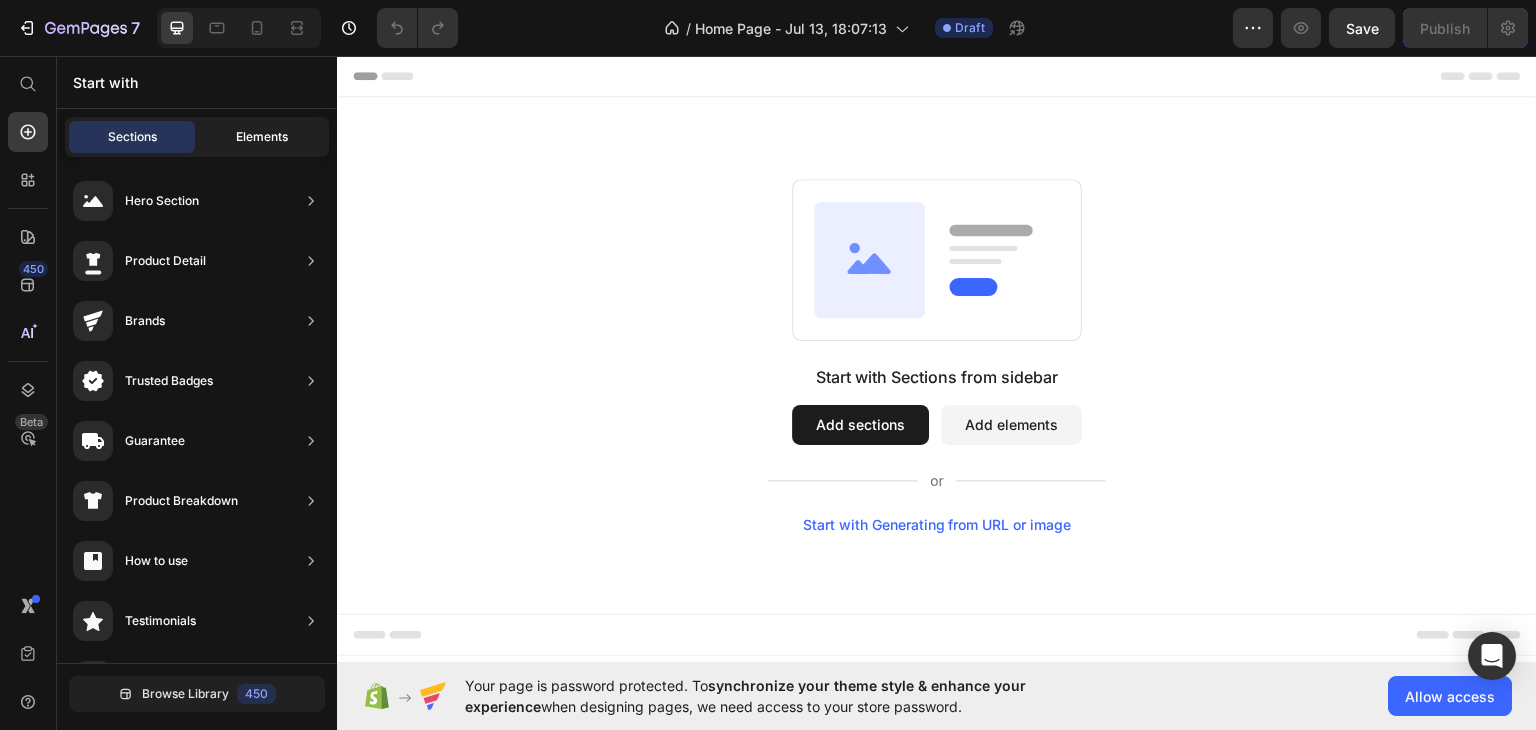 click on "Elements" at bounding box center (262, 137) 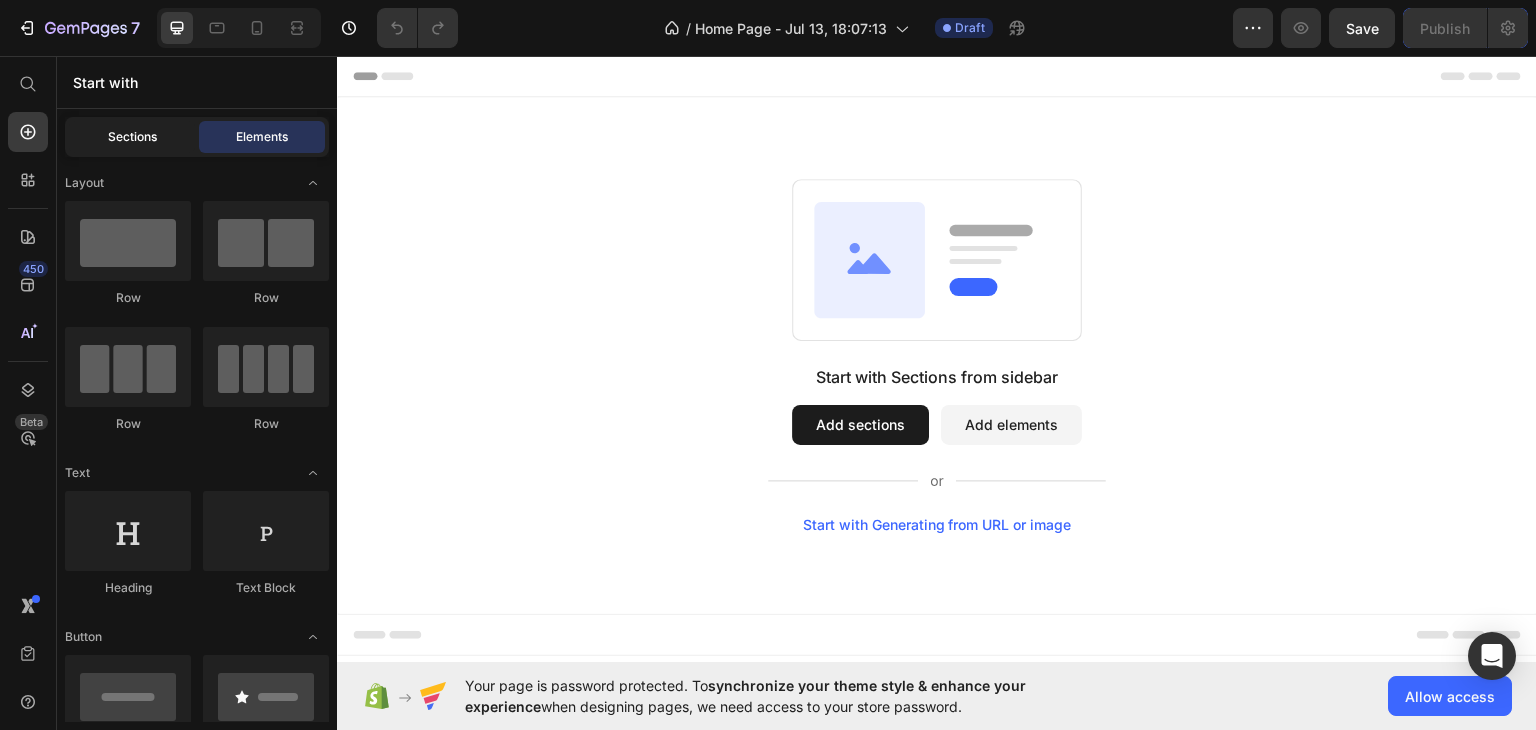 click on "Sections" 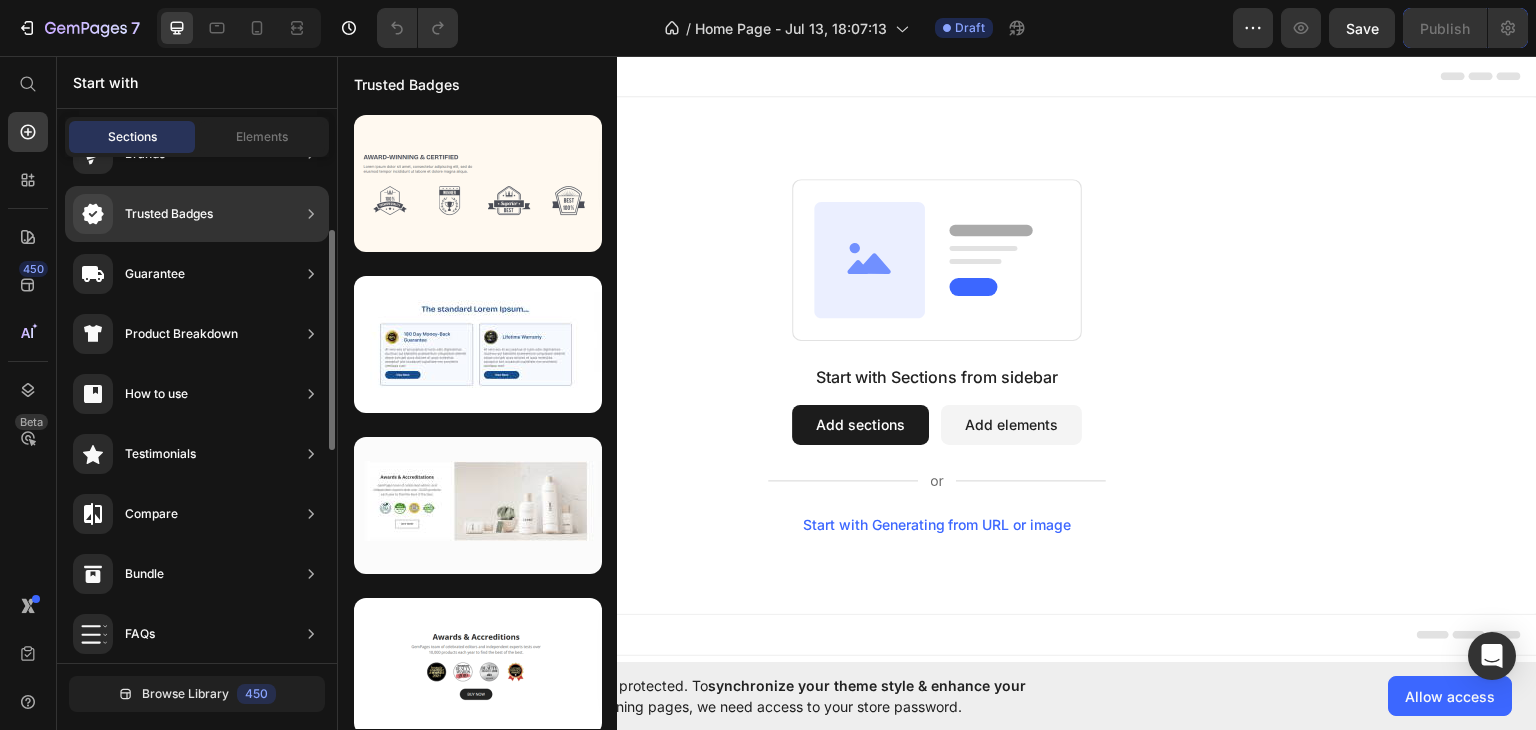 scroll, scrollTop: 0, scrollLeft: 0, axis: both 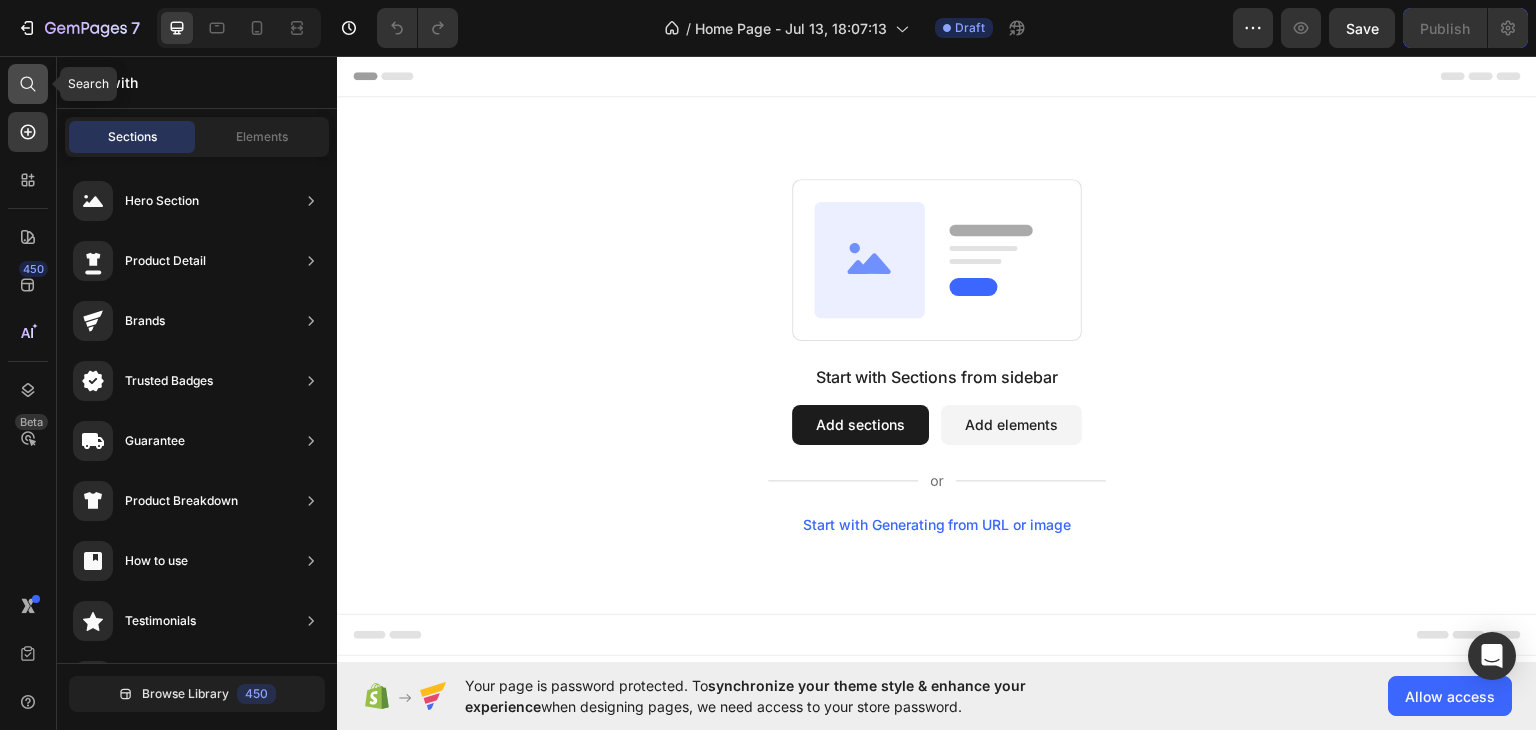 click 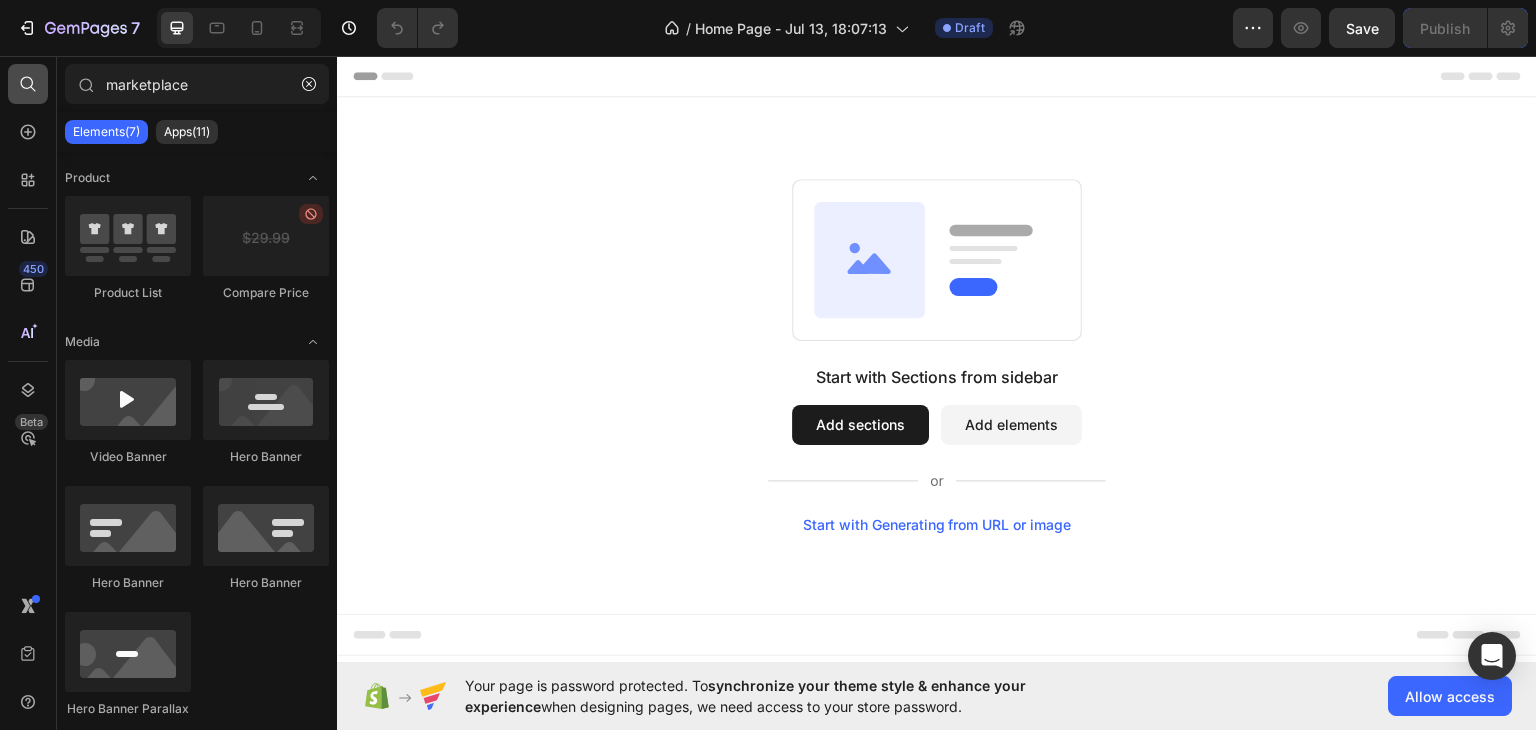 type on "marketplace" 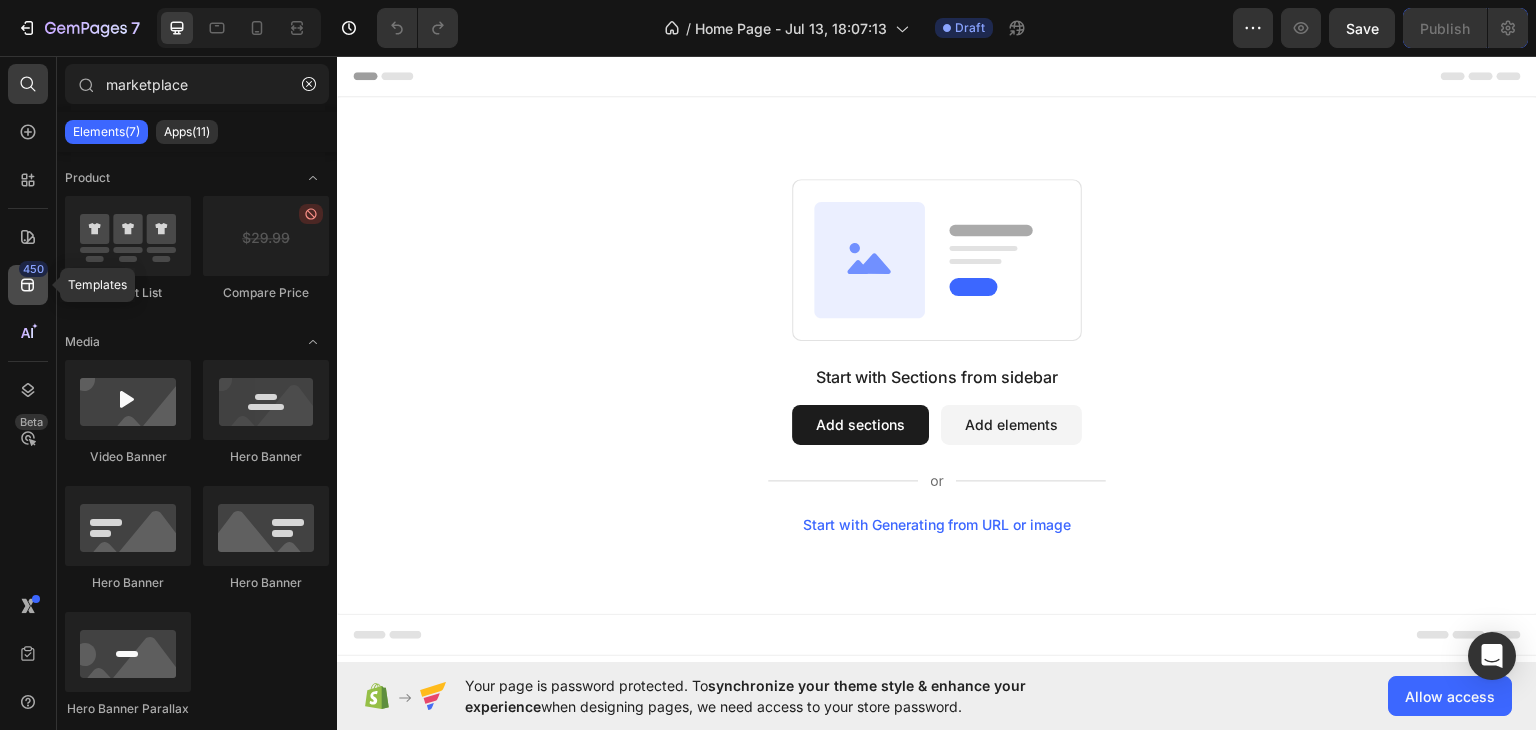 click on "450" at bounding box center [33, 269] 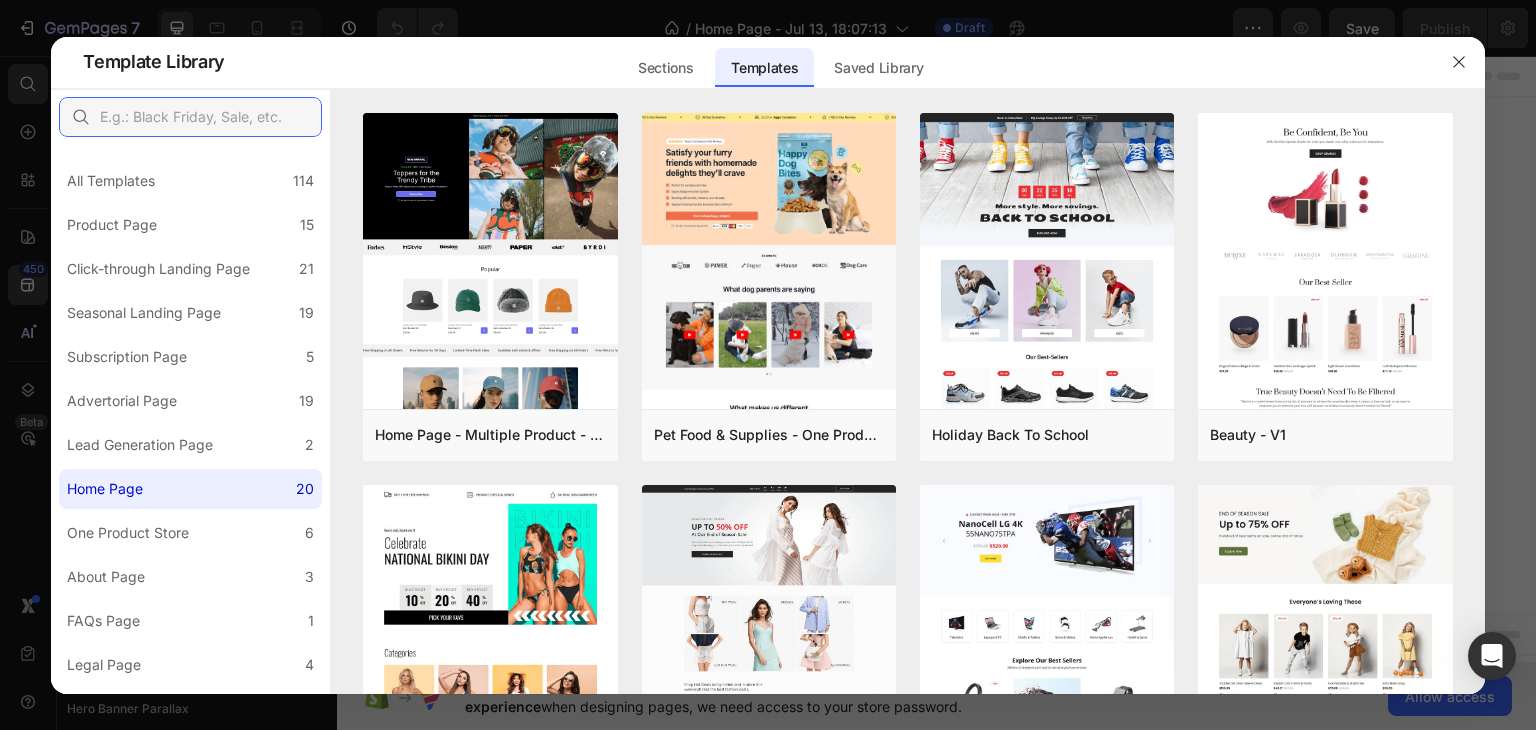 click at bounding box center (190, 117) 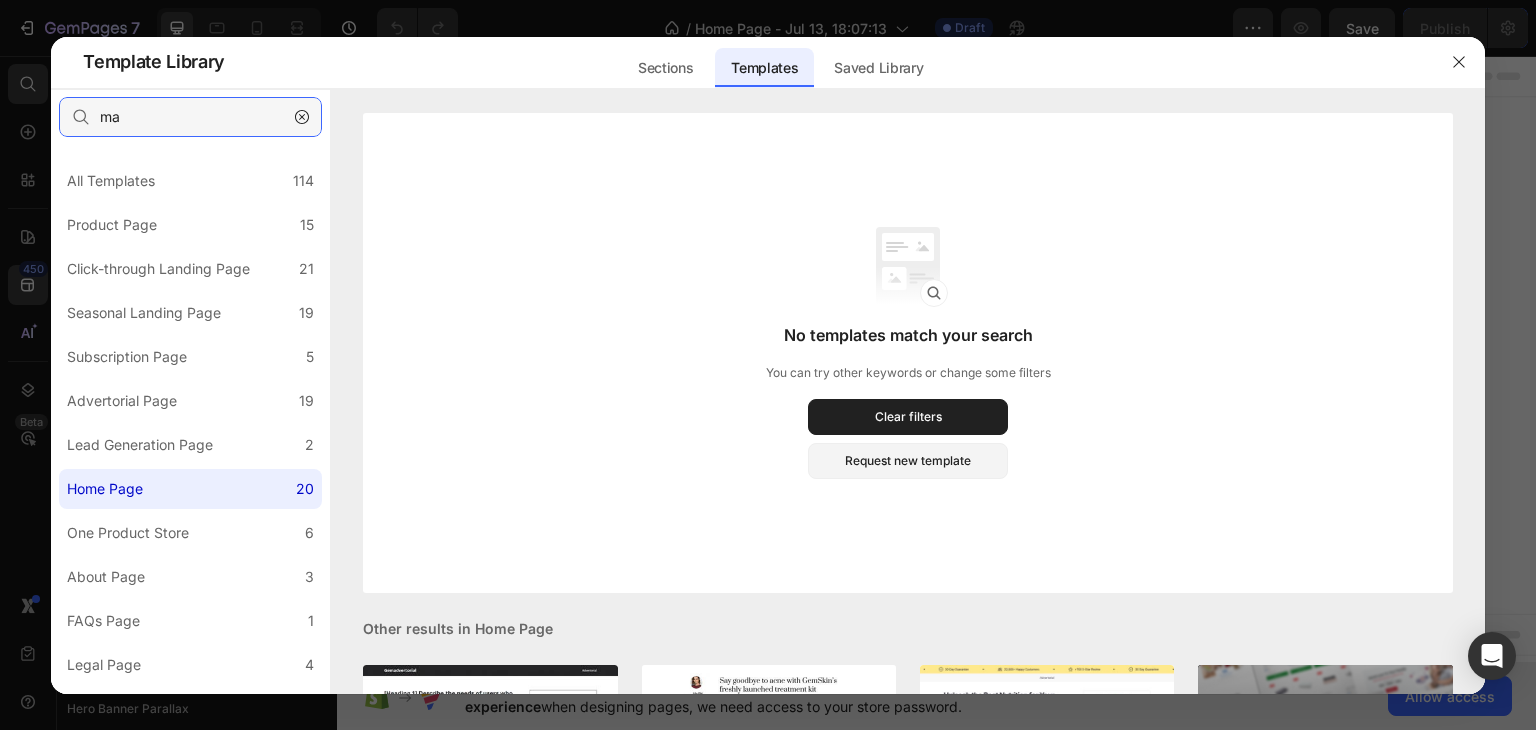 type on "m" 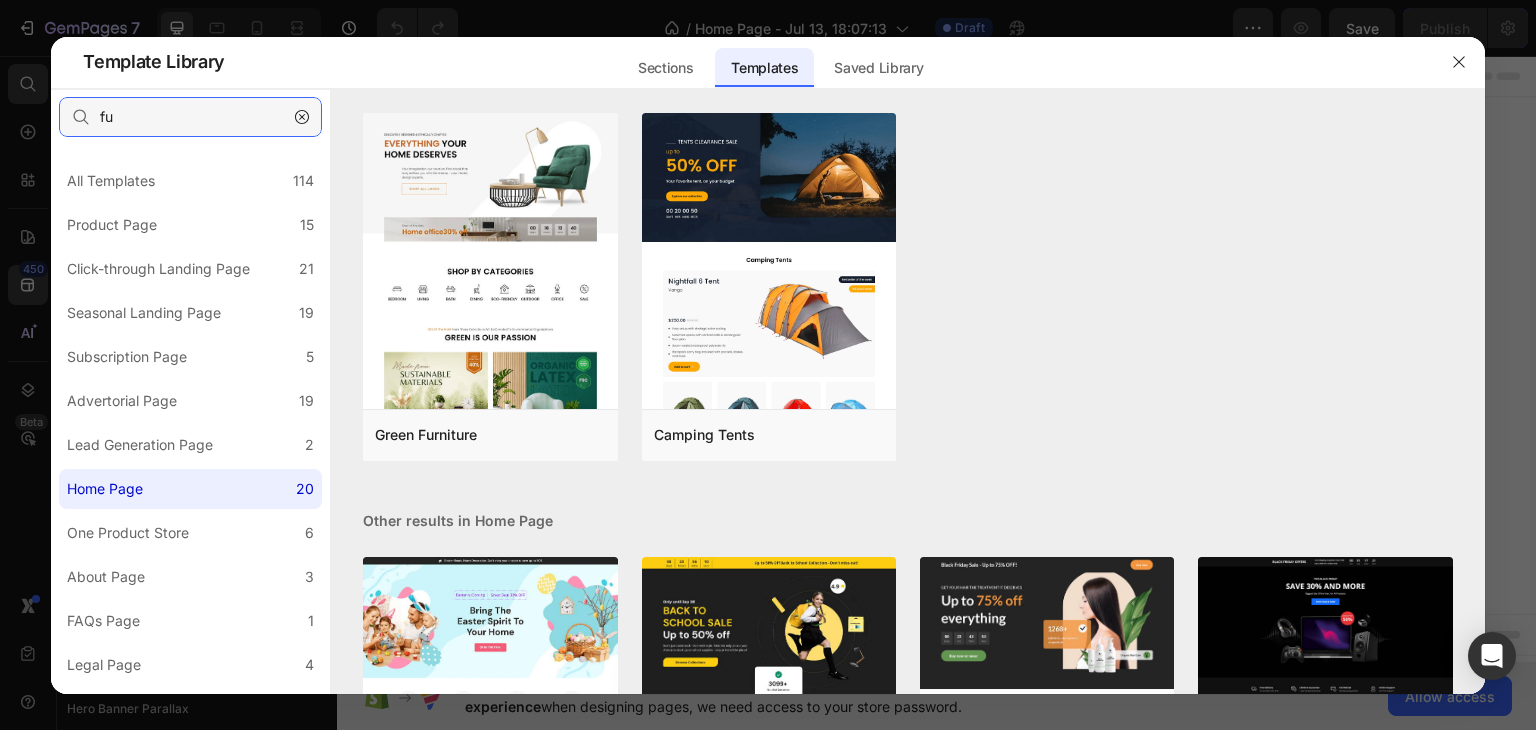 type on "f" 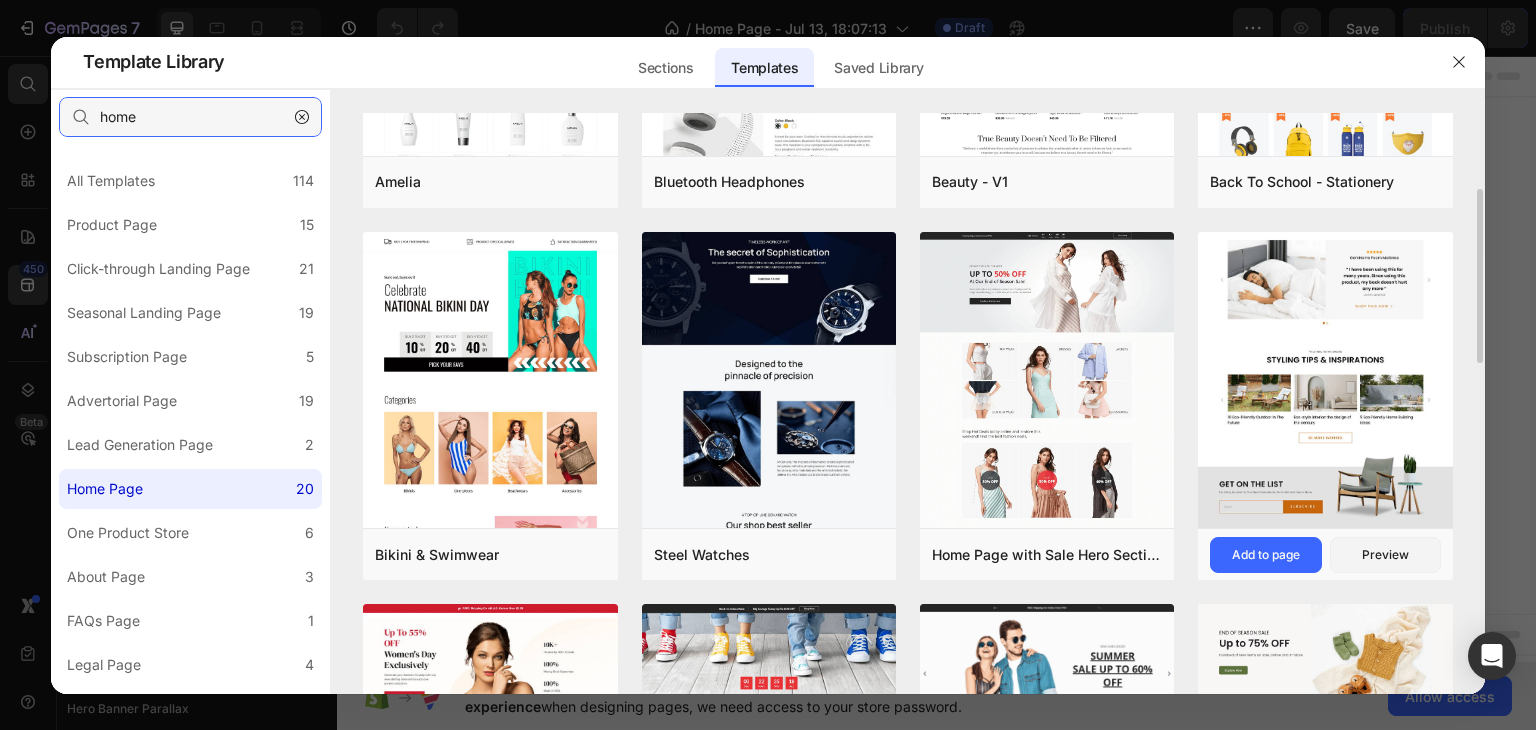 scroll, scrollTop: 440, scrollLeft: 0, axis: vertical 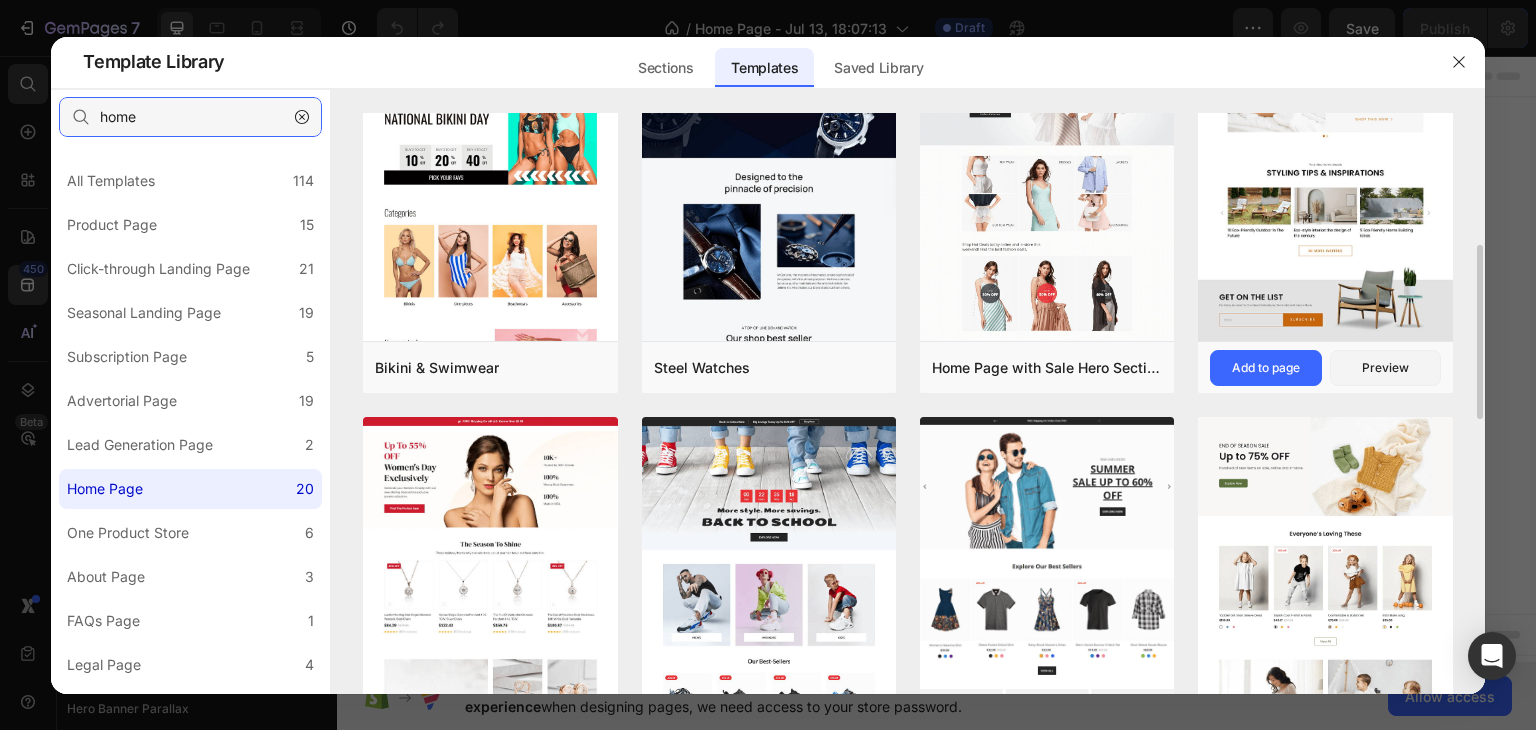 type on "home" 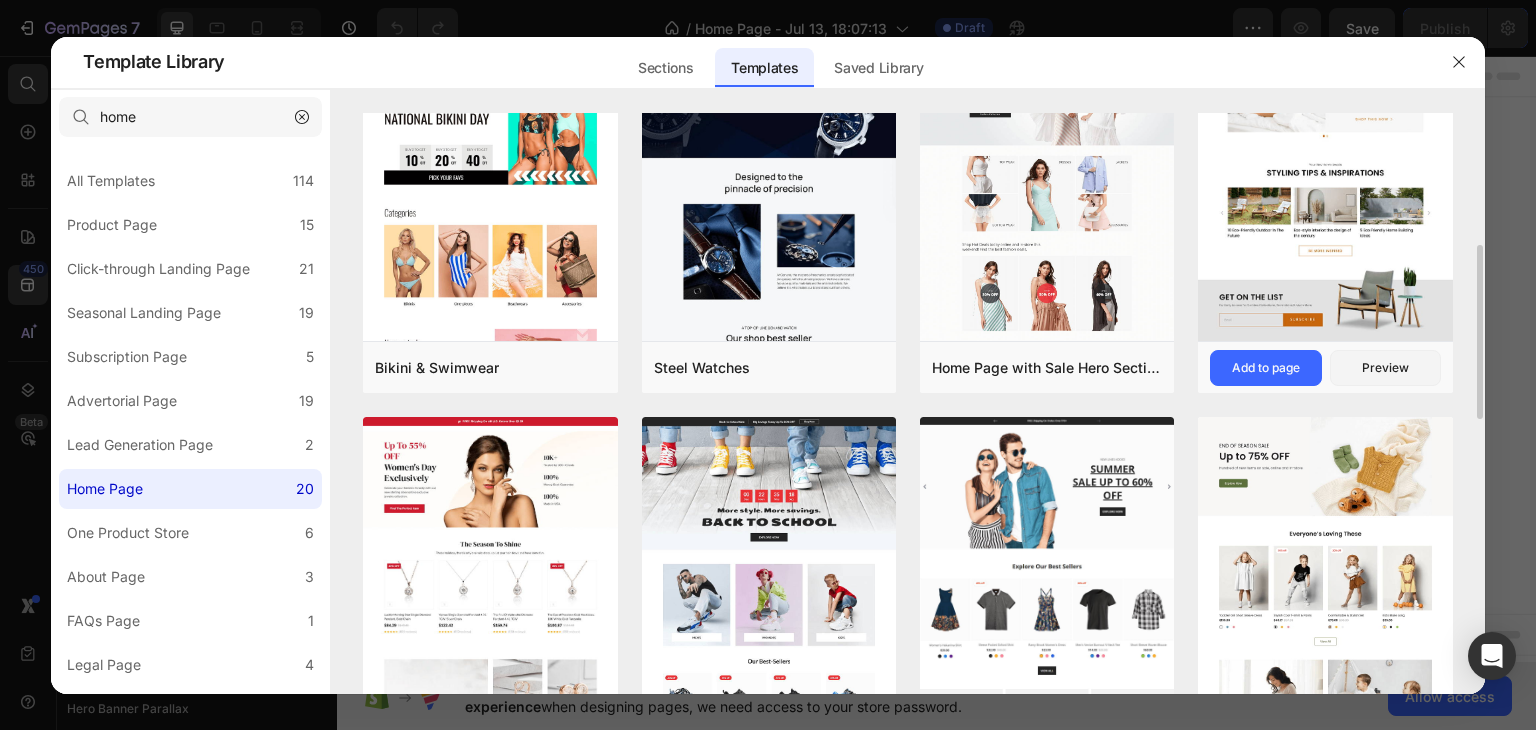 click at bounding box center [1325, -226] 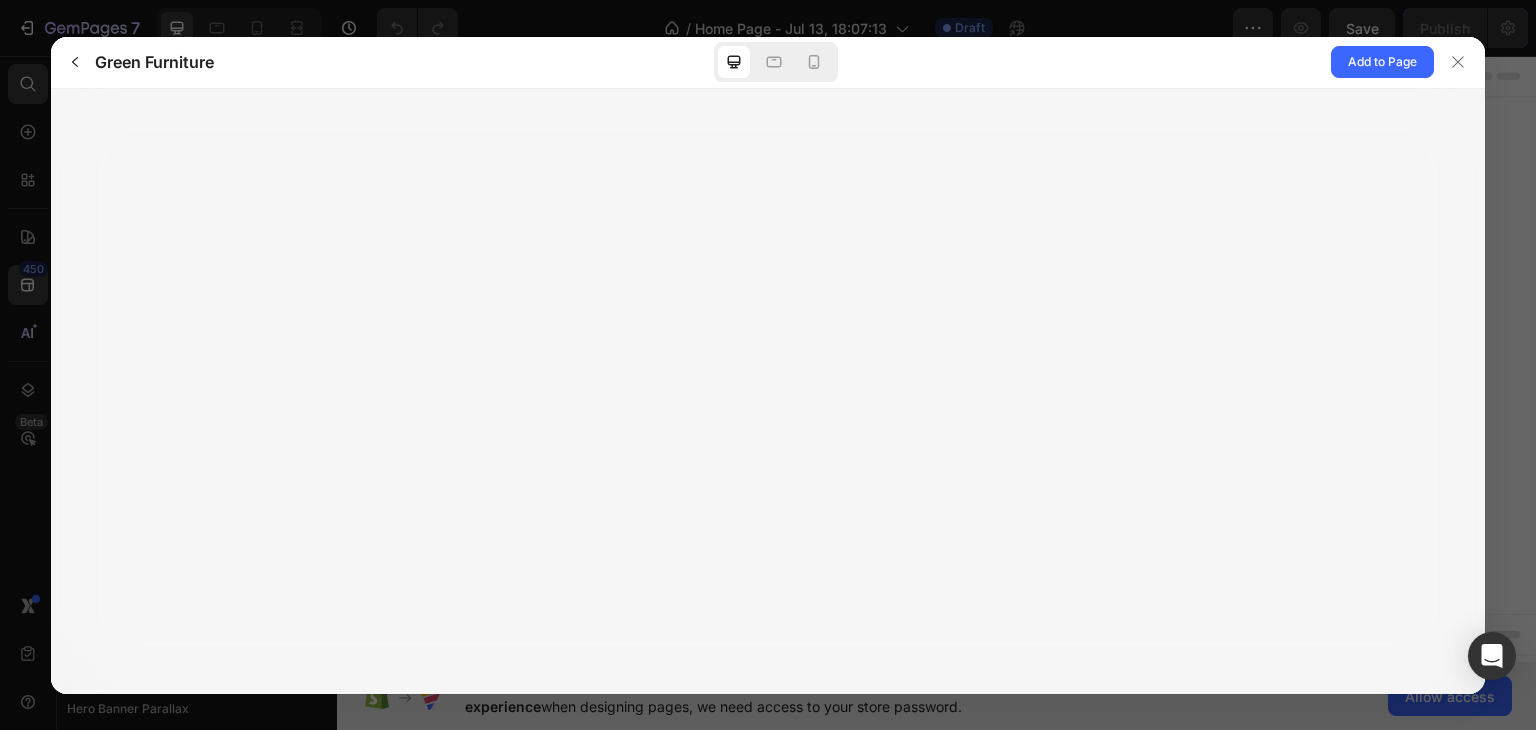 click at bounding box center [768, 391] 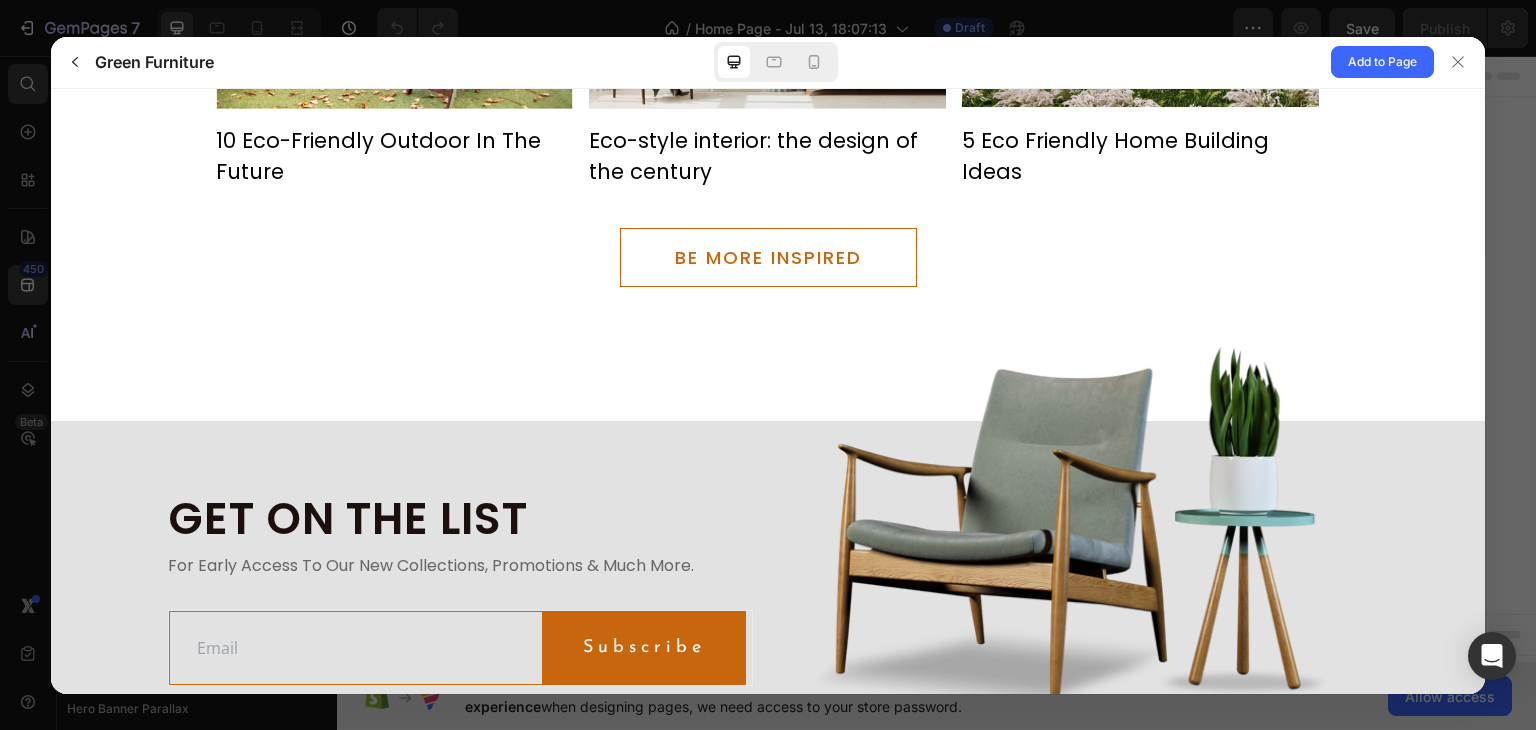 scroll, scrollTop: 5810, scrollLeft: 0, axis: vertical 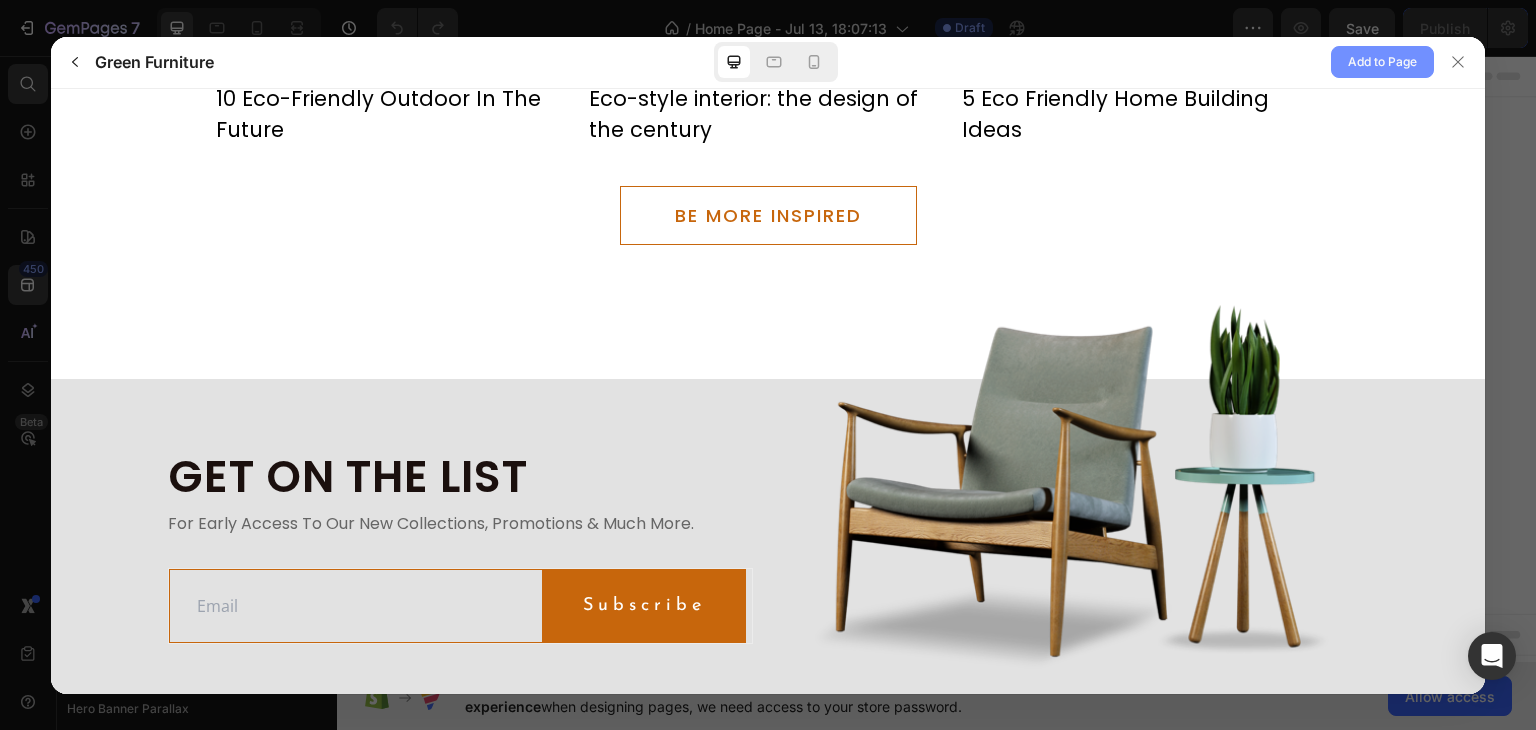 click on "Add to Page" 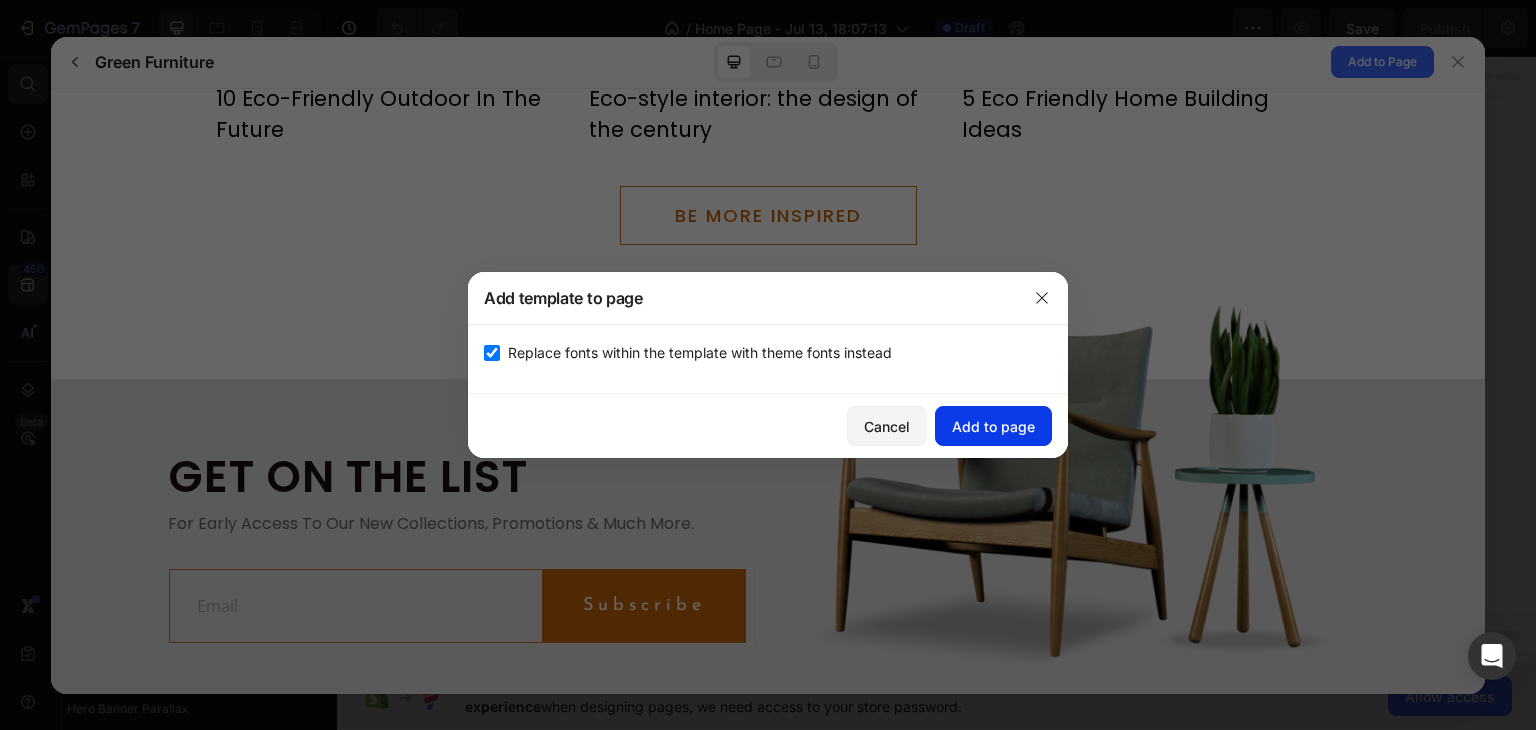 click on "Add to page" 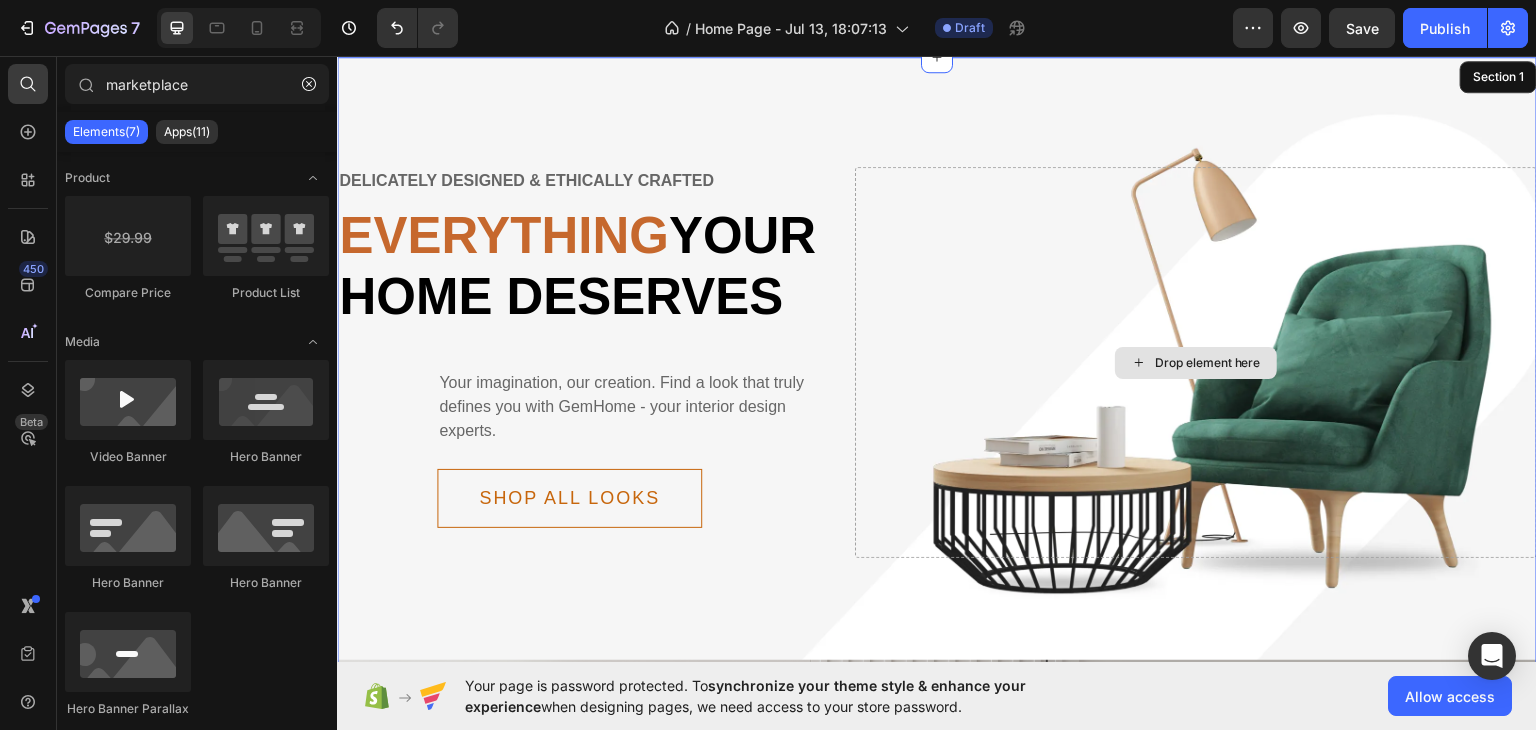 scroll, scrollTop: 0, scrollLeft: 0, axis: both 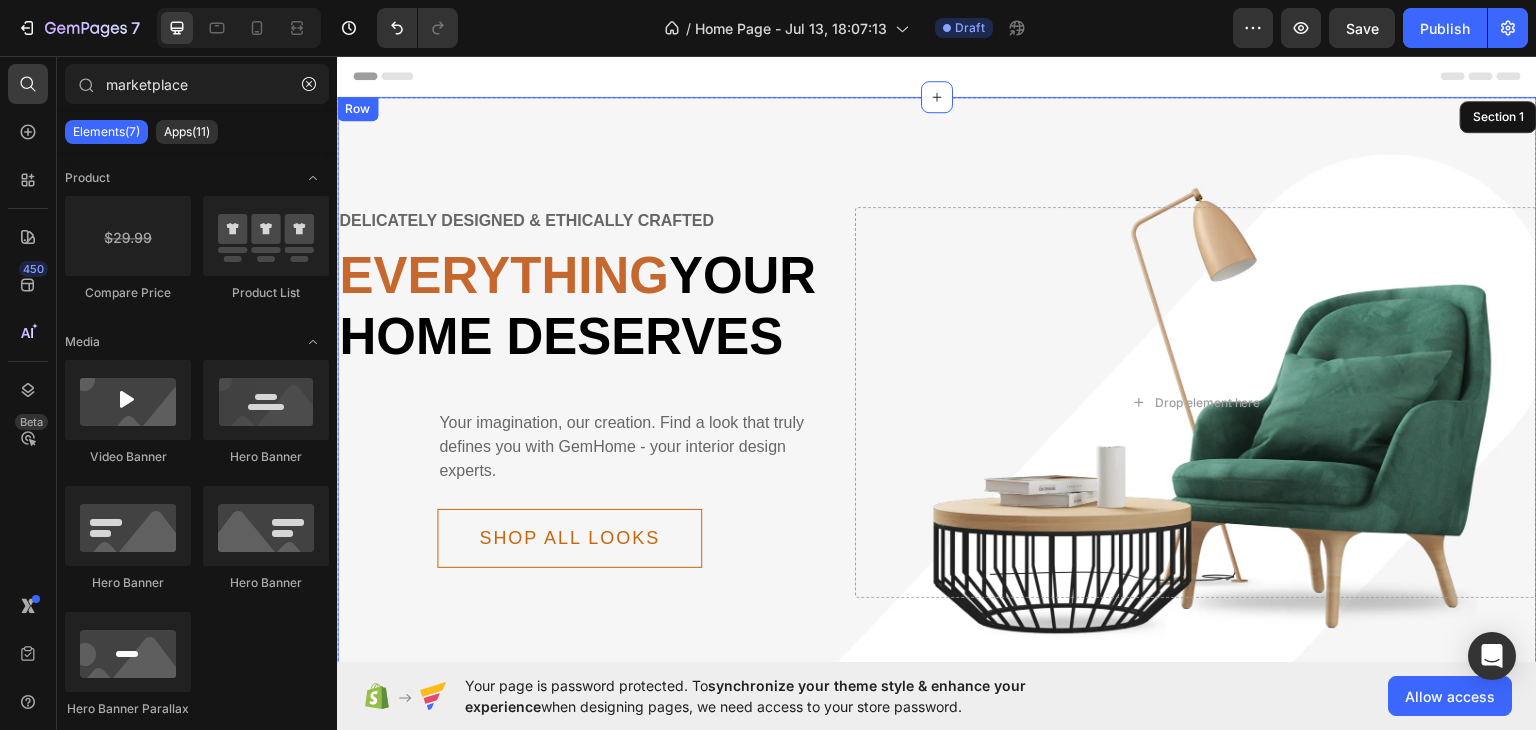 drag, startPoint x: 924, startPoint y: 102, endPoint x: 916, endPoint y: 144, distance: 42.755116 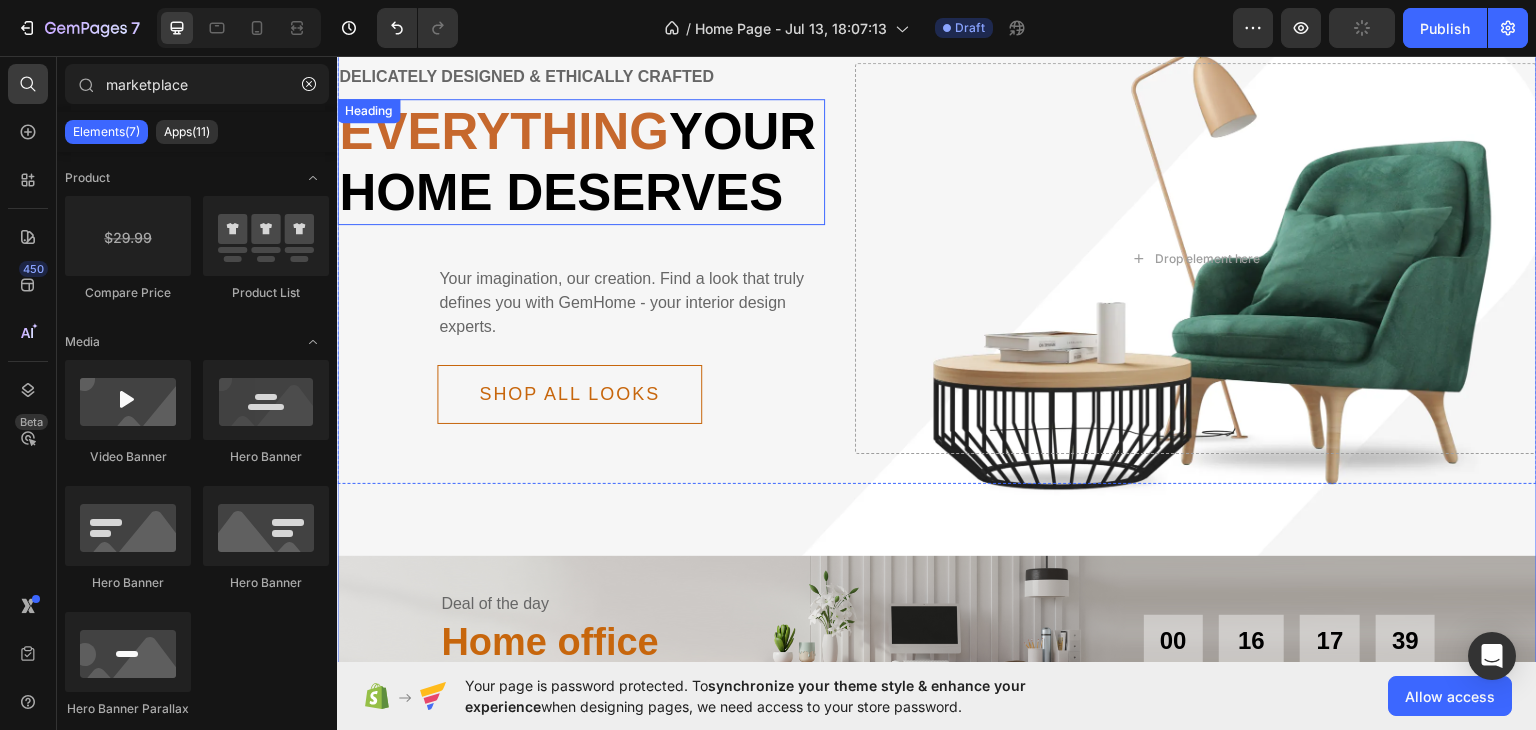 scroll, scrollTop: 0, scrollLeft: 0, axis: both 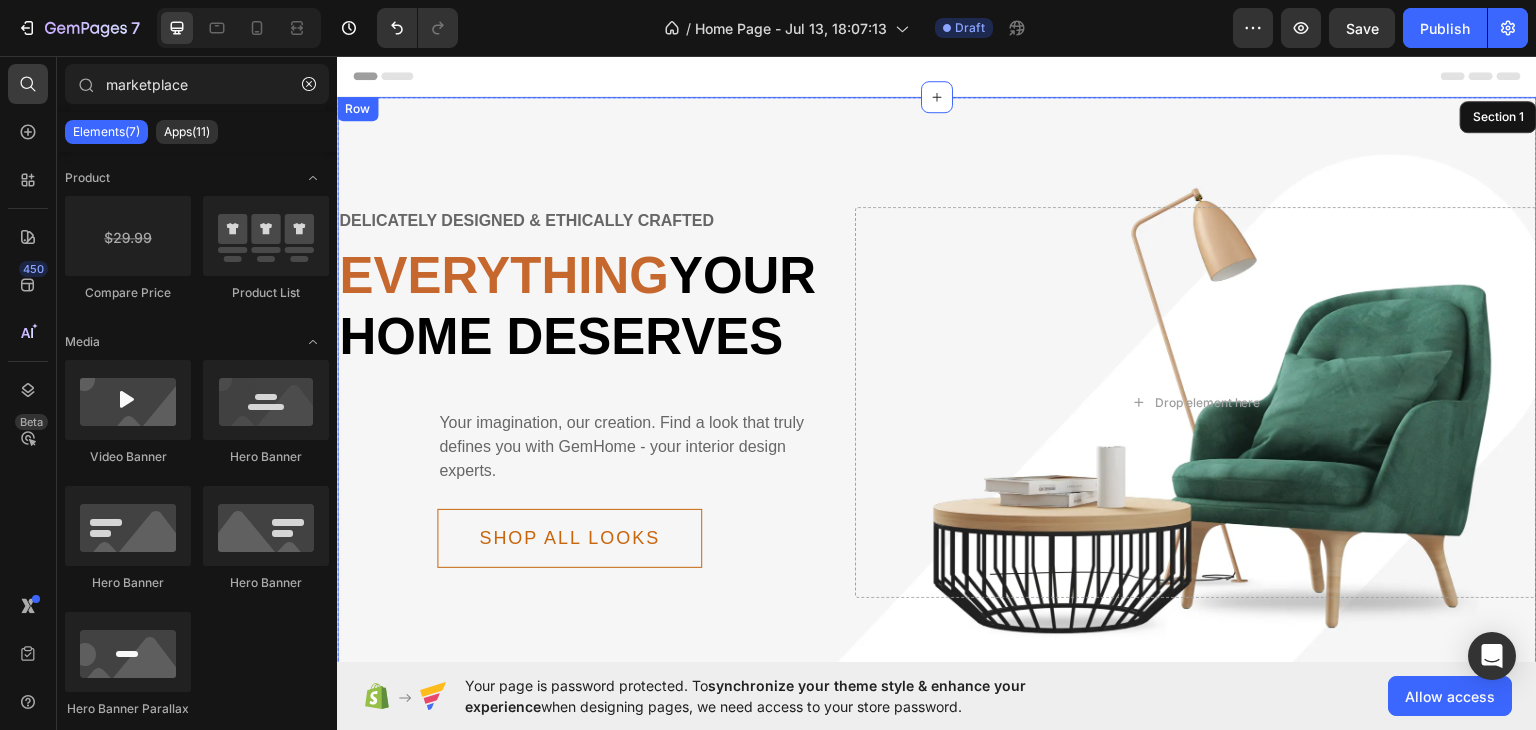 click on "Delicately designed & ethically crafted Text Everything  your home deserves Heading Your imagination, our creation. Find a look that truly defines you with GemHome - your interior design experts.
Text Shop all looks Button Row
Drop element here Row Row" at bounding box center (937, 443) 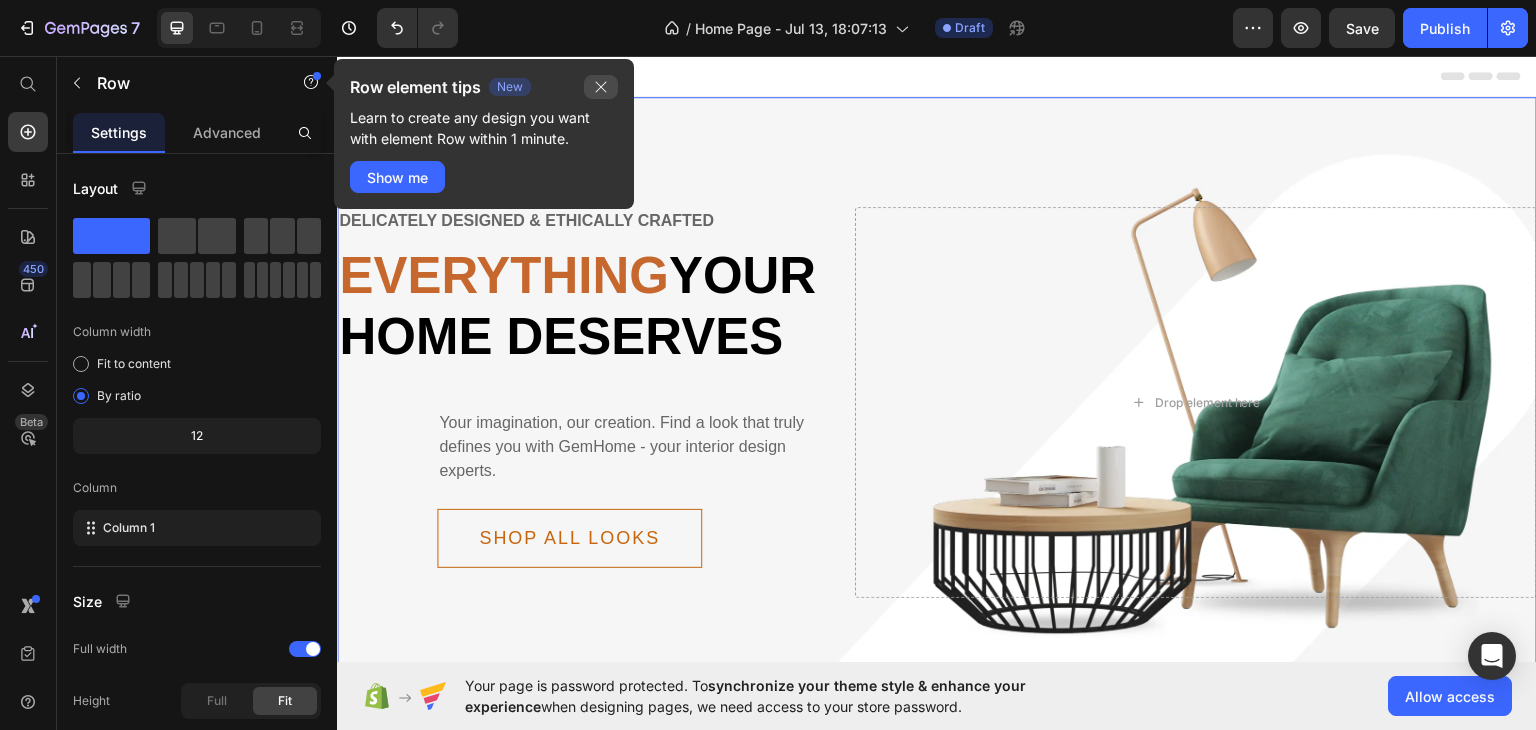 click 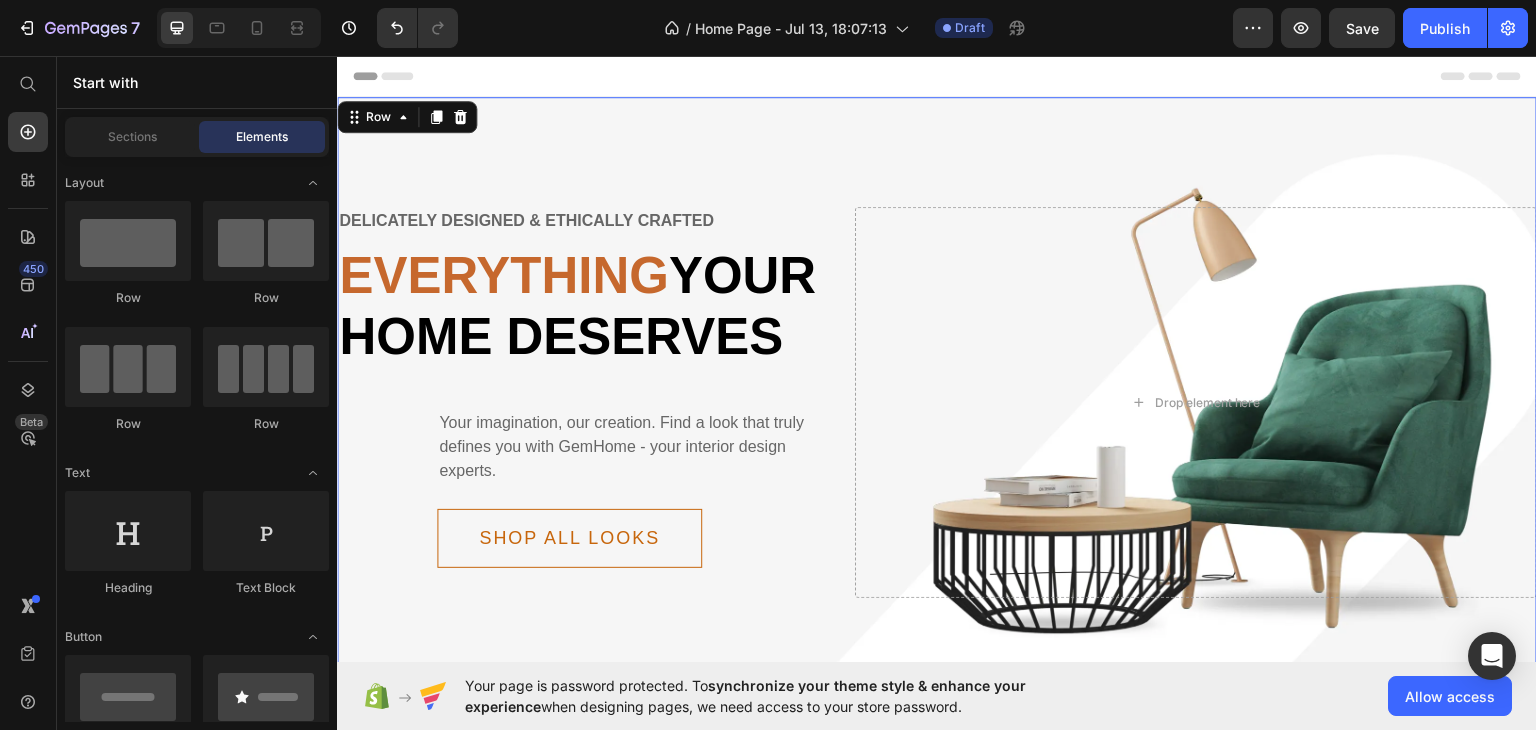click on "Header" at bounding box center (937, 75) 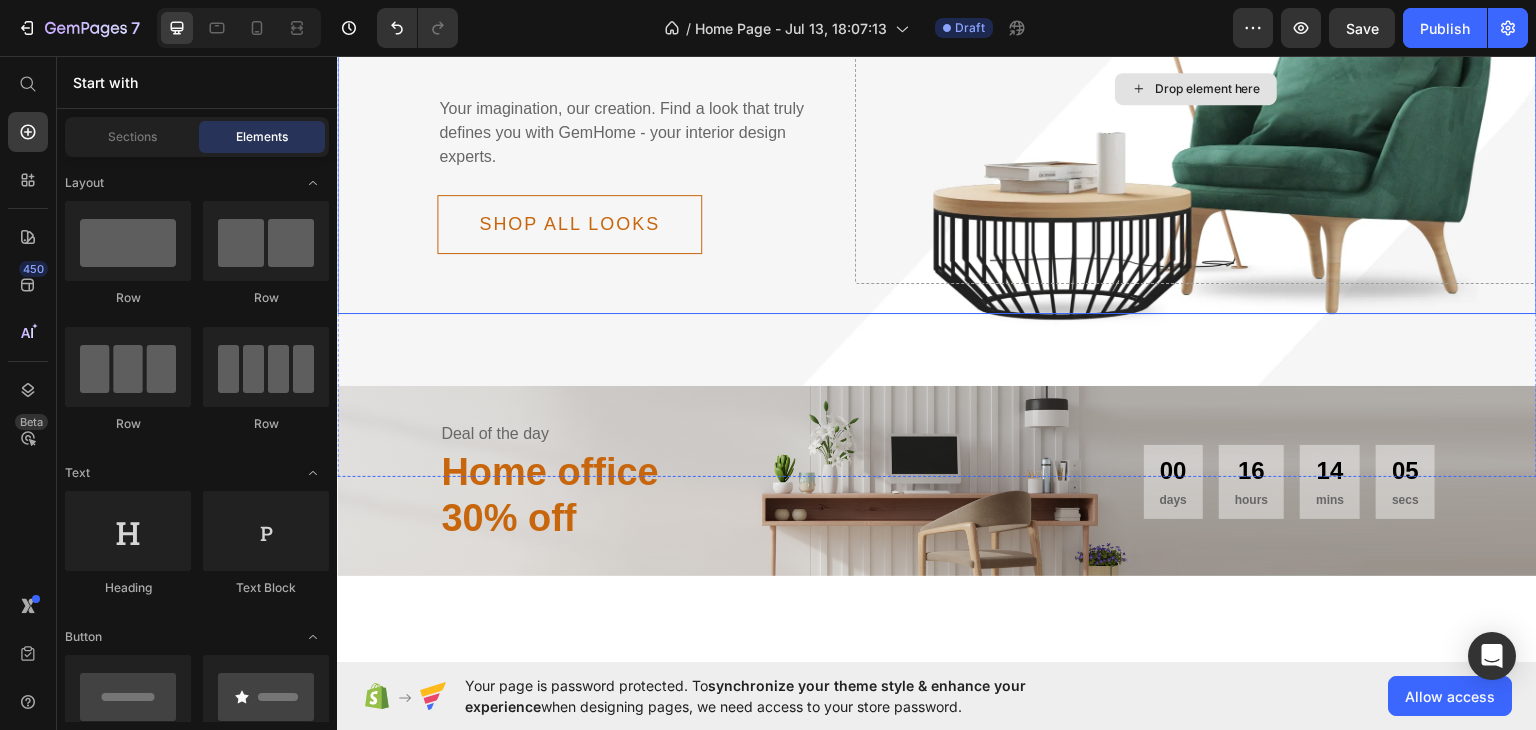scroll, scrollTop: 0, scrollLeft: 0, axis: both 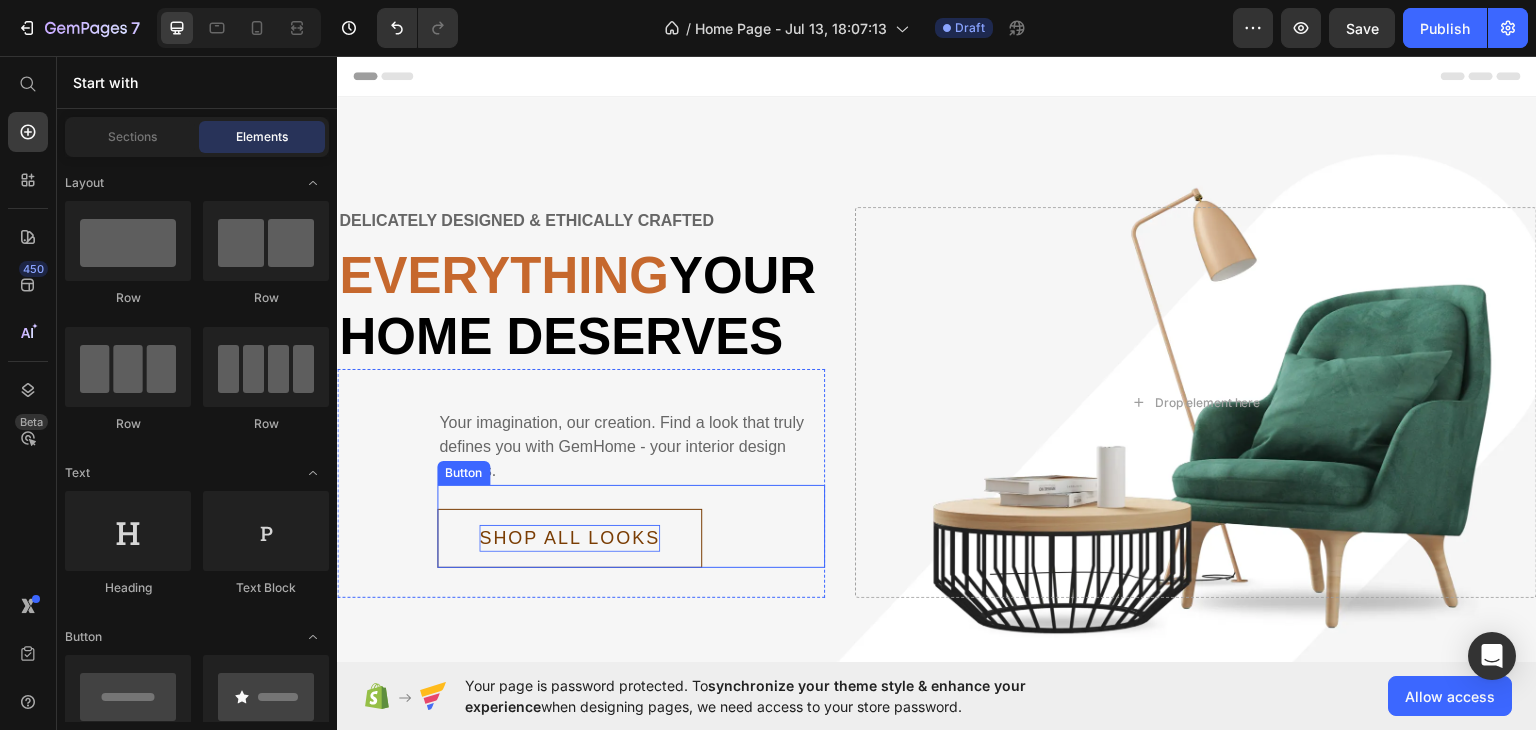 click on "Shop all looks" at bounding box center [569, 537] 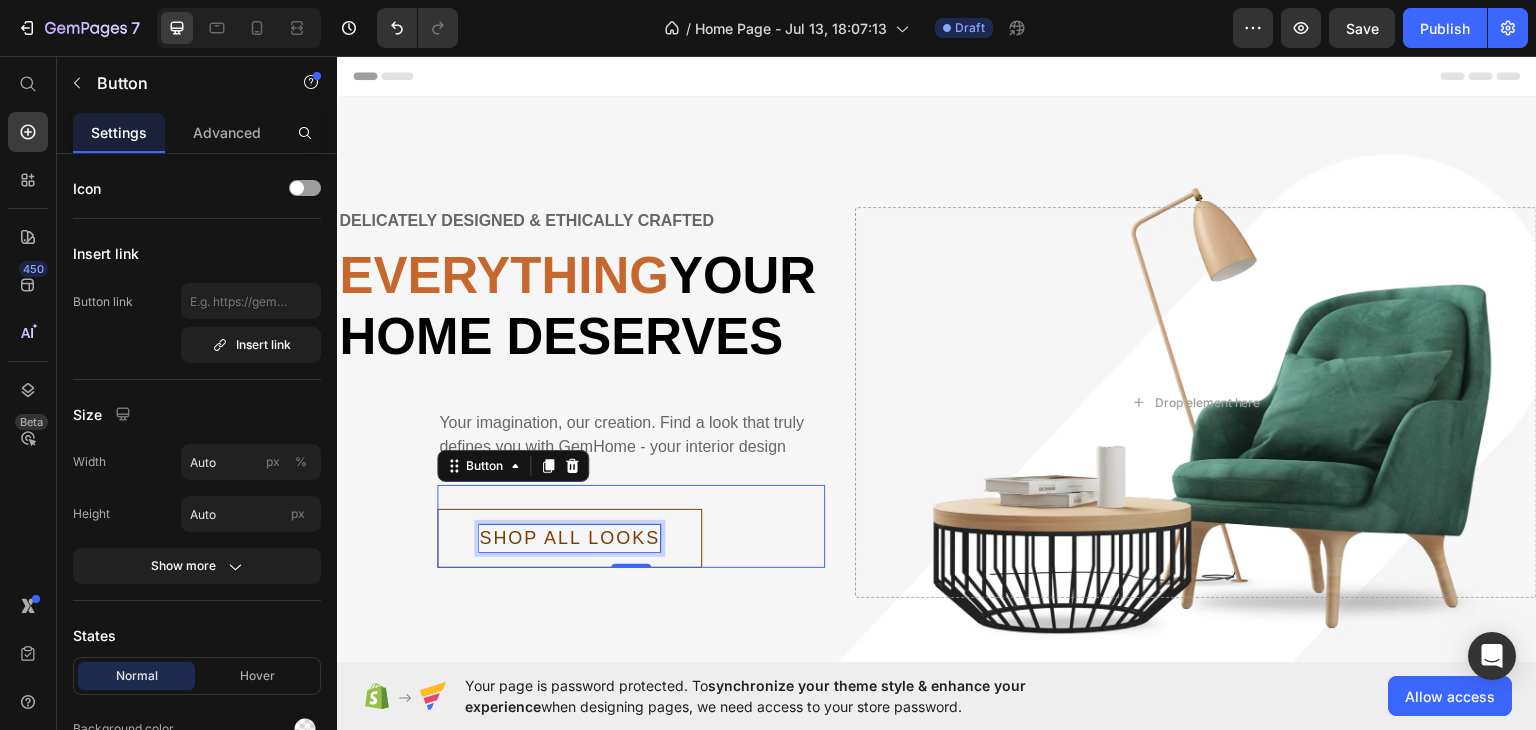 click on "Shop all looks" at bounding box center [569, 537] 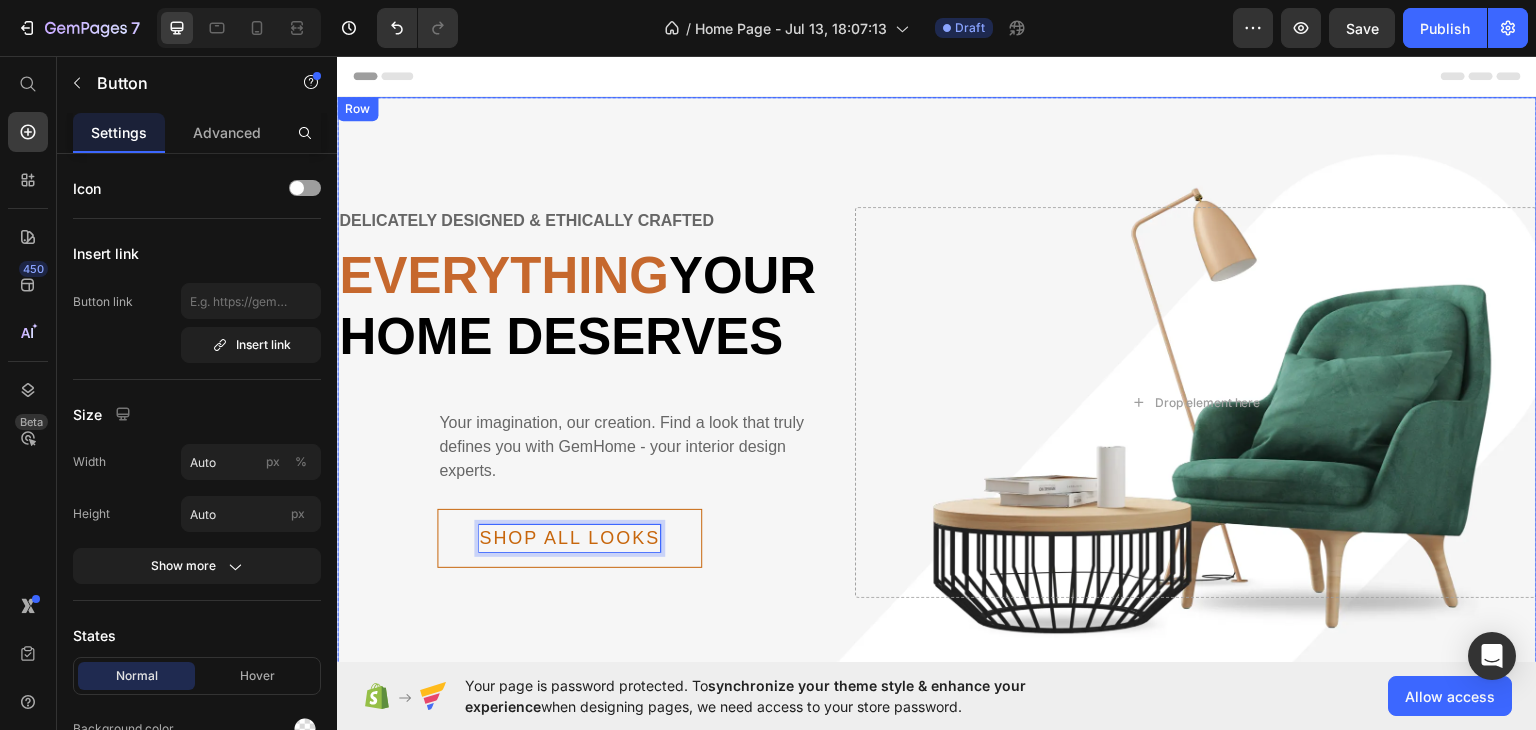click on "Delicately designed & ethically crafted Text Everything your home deserves Heading Your imagination, our creation. Find a look that truly defines you with GemHome - your interior design experts. Text Shop all looks Button Row Drop element here Row Row" at bounding box center (937, 443) 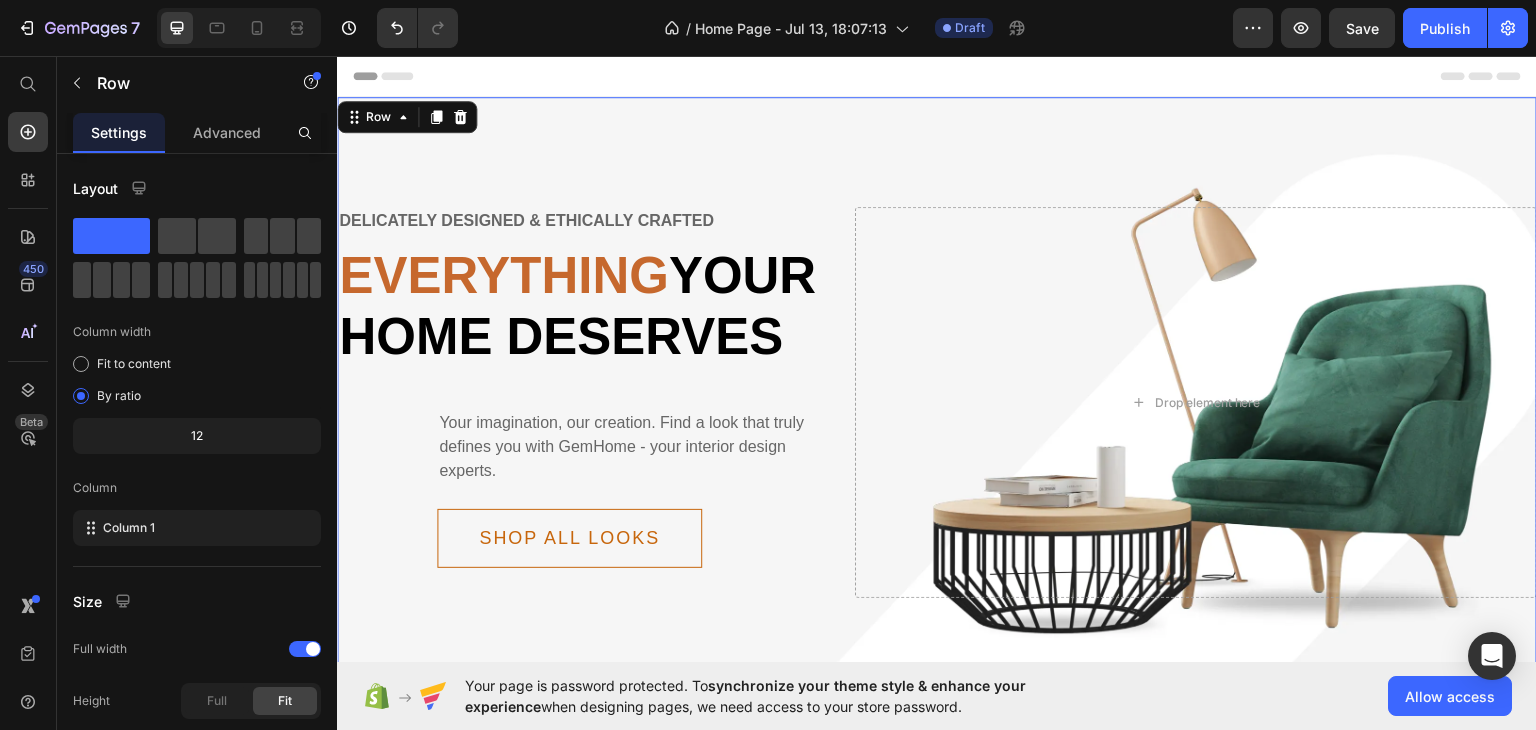 click on "Delicately designed & ethically crafted Text Everything  your home deserves Heading Your imagination, our creation. Find a look that truly defines you with GemHome - your interior design experts.
Text Shop all looks Button Row
Drop element here Row Row   0" at bounding box center (937, 443) 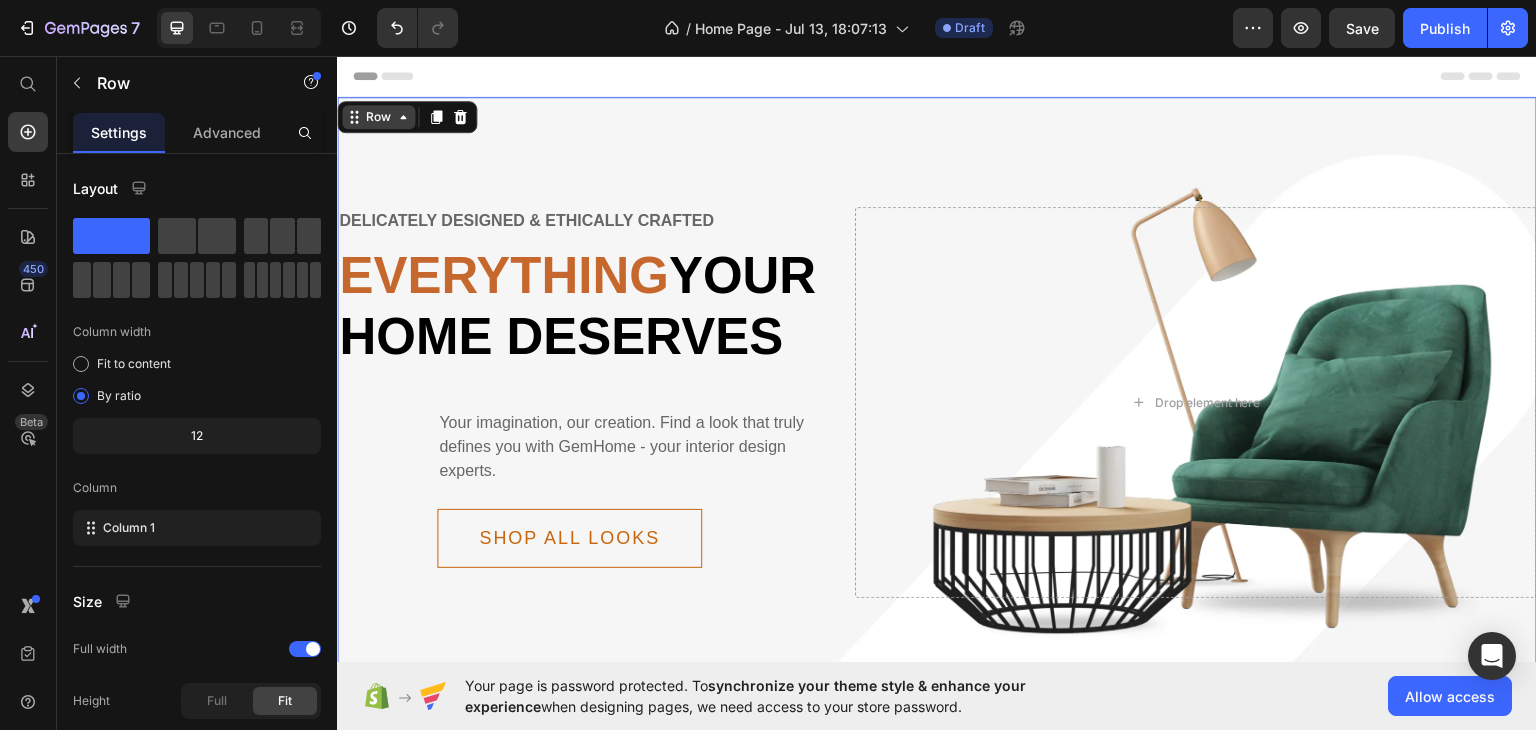 click 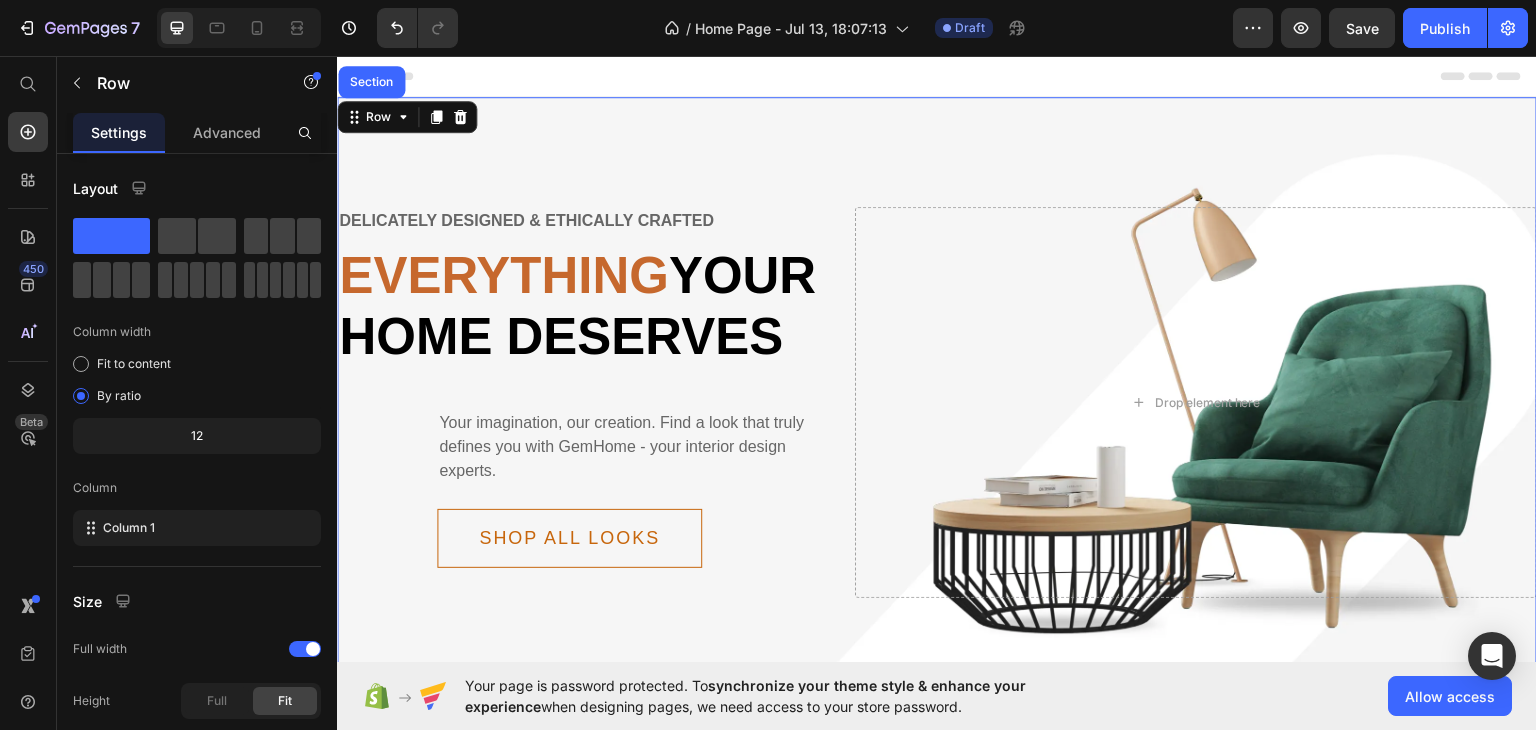 click on "/ Home Page - Jul 13, 18:07:13 Draft" 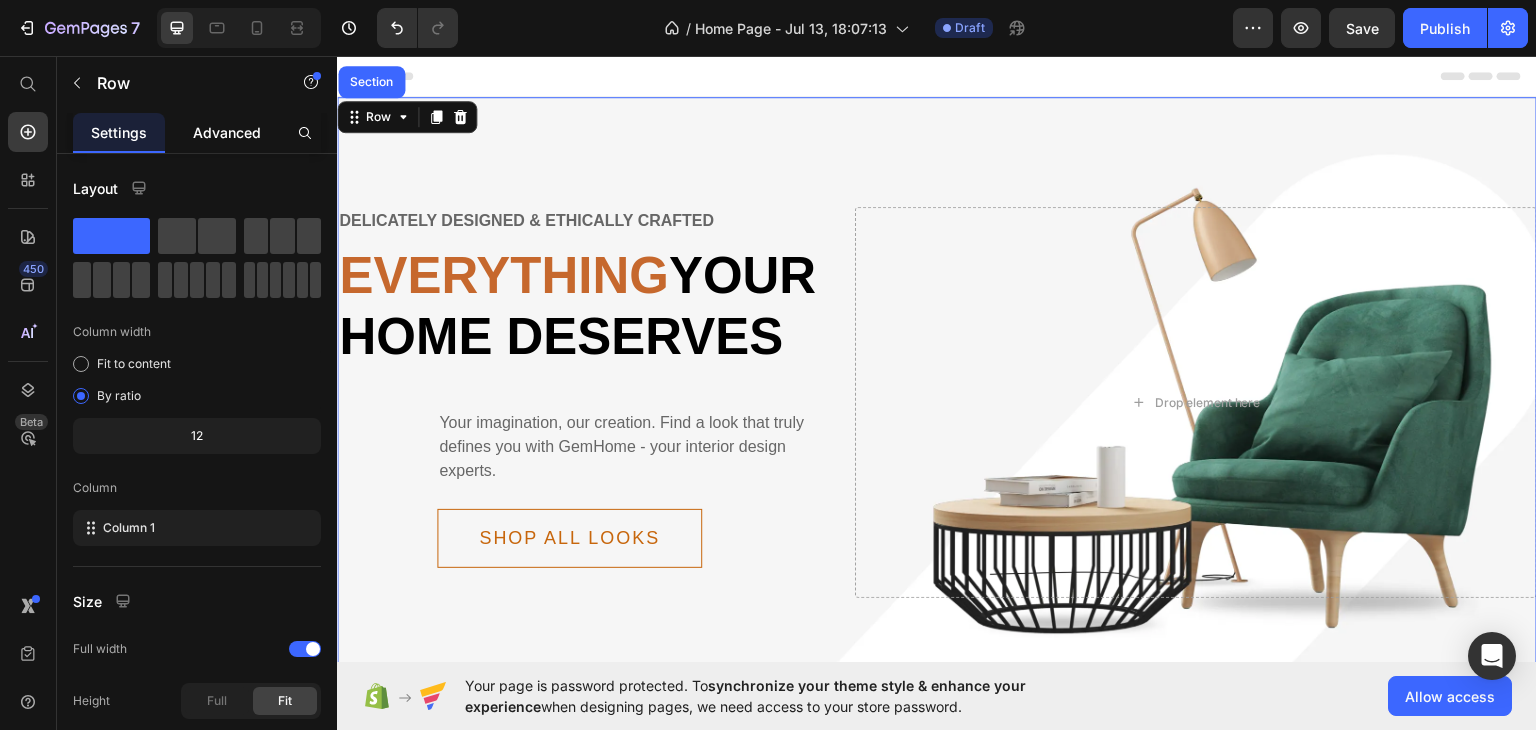 click on "Advanced" at bounding box center (227, 132) 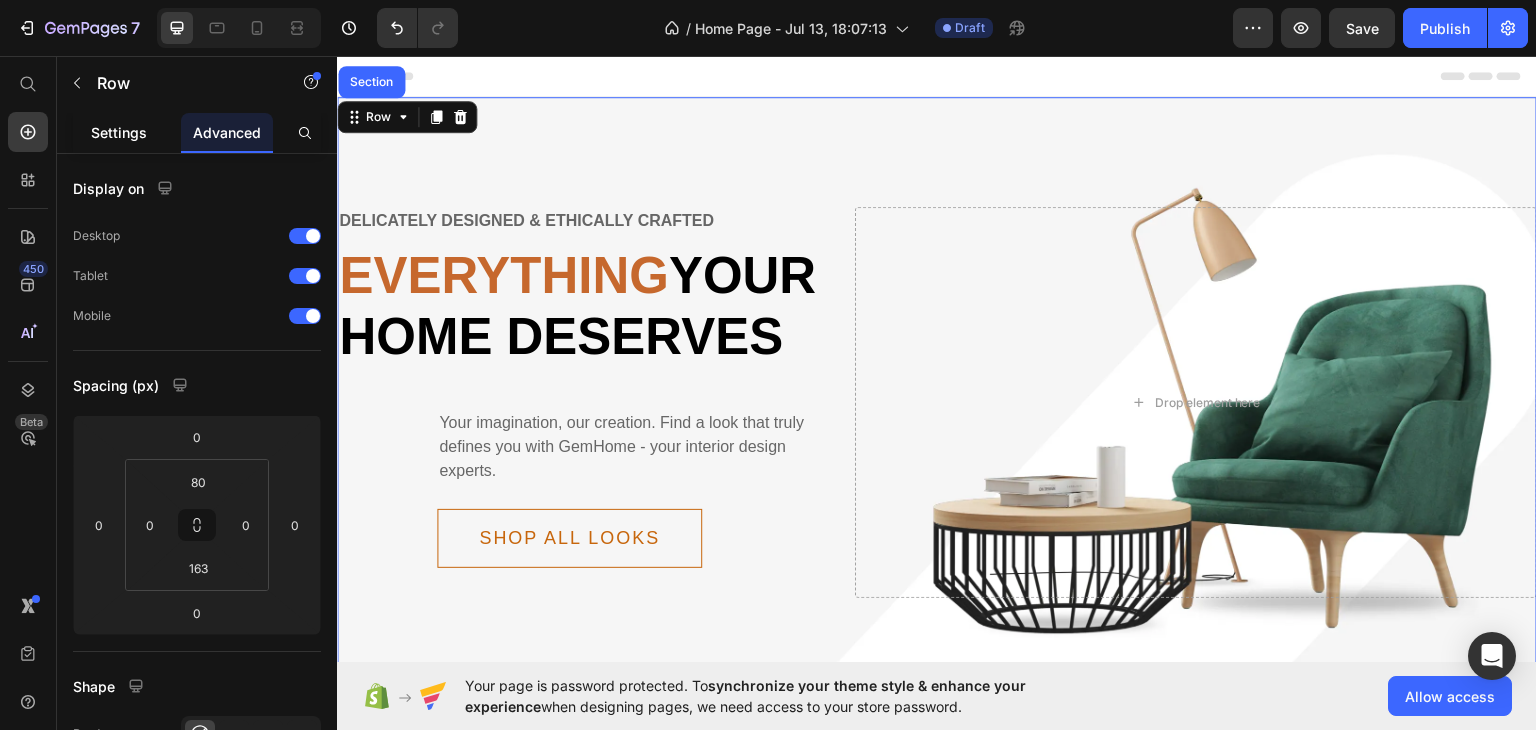 click on "Settings" at bounding box center [119, 132] 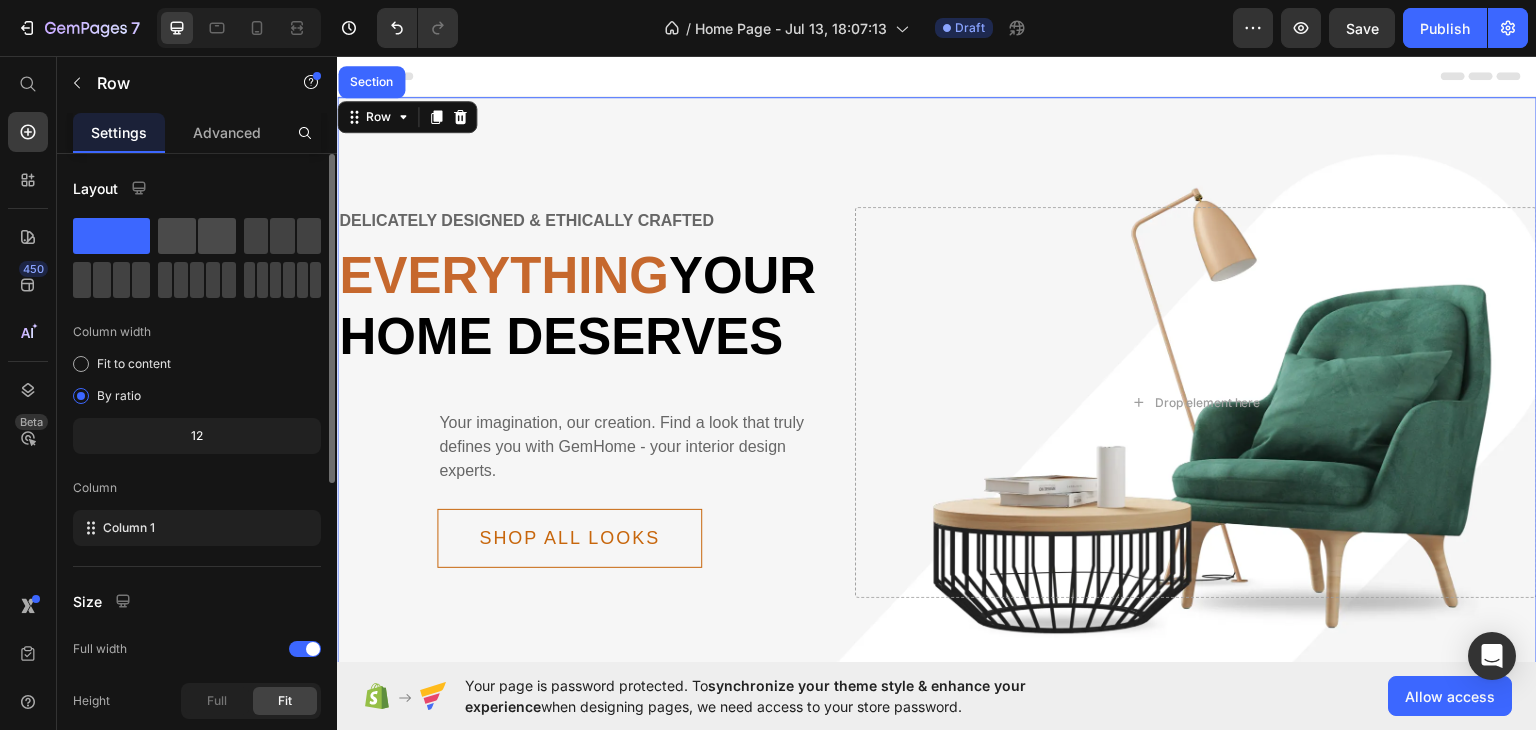click 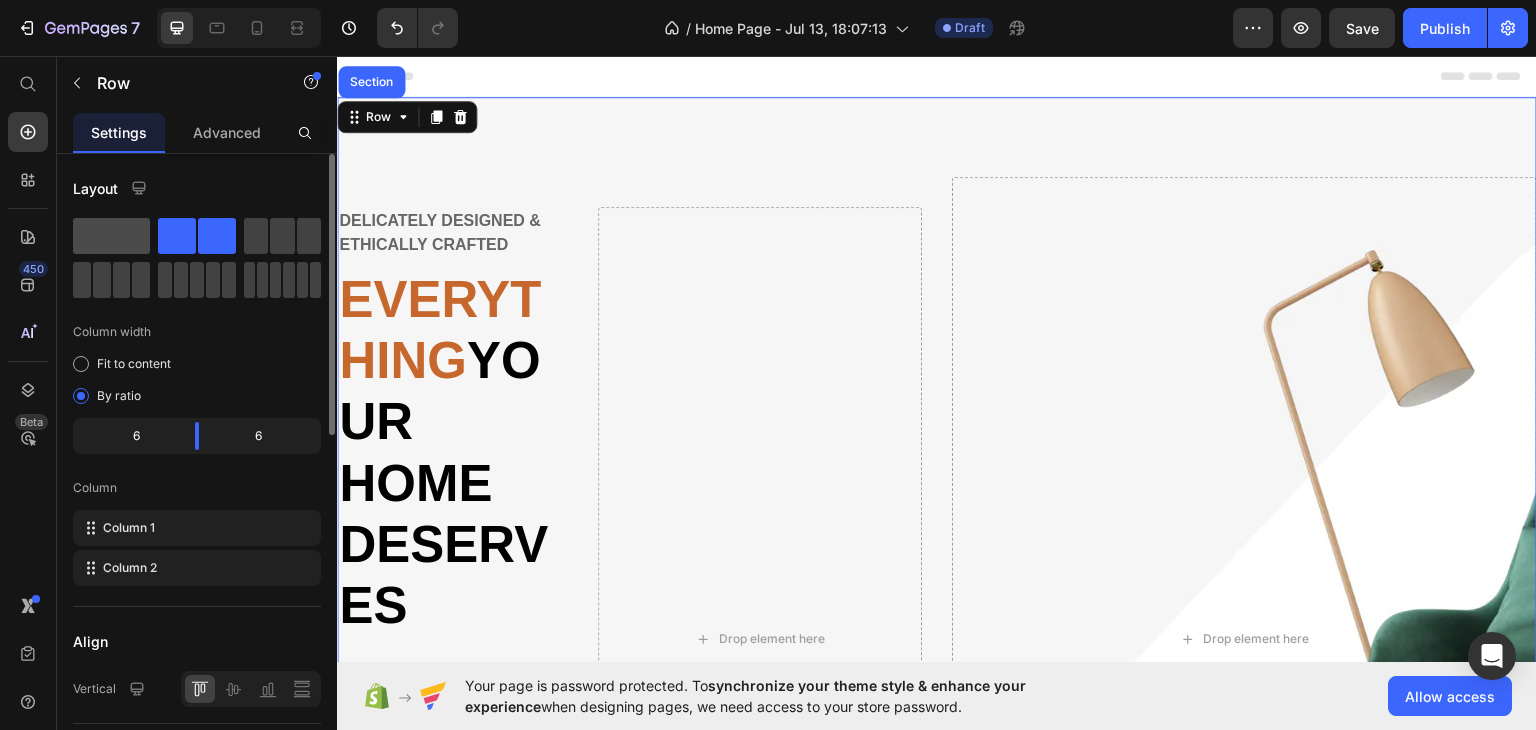 click 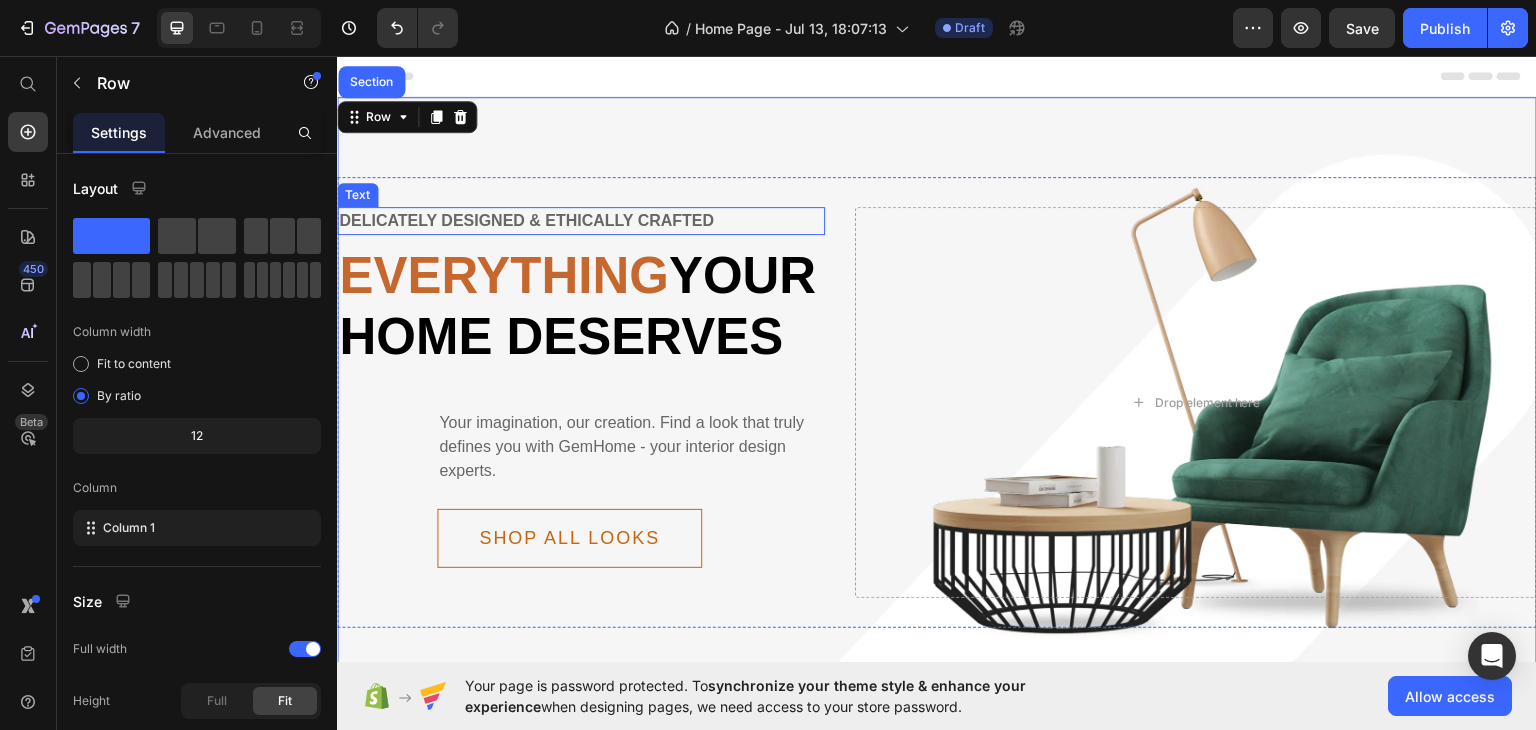 click on "Delicately designed & ethically crafted" at bounding box center (581, 220) 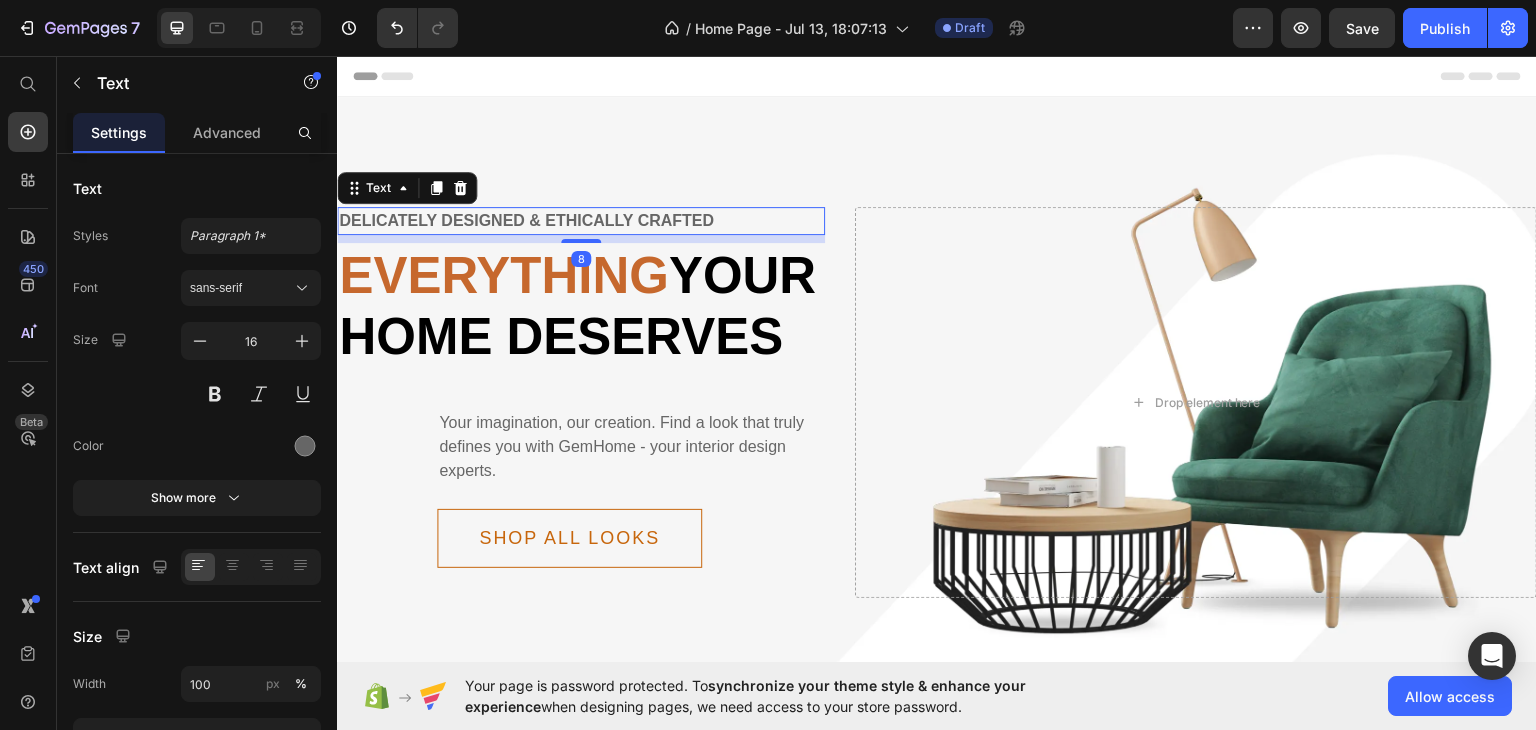 click on "Delicately designed & ethically crafted" at bounding box center [581, 220] 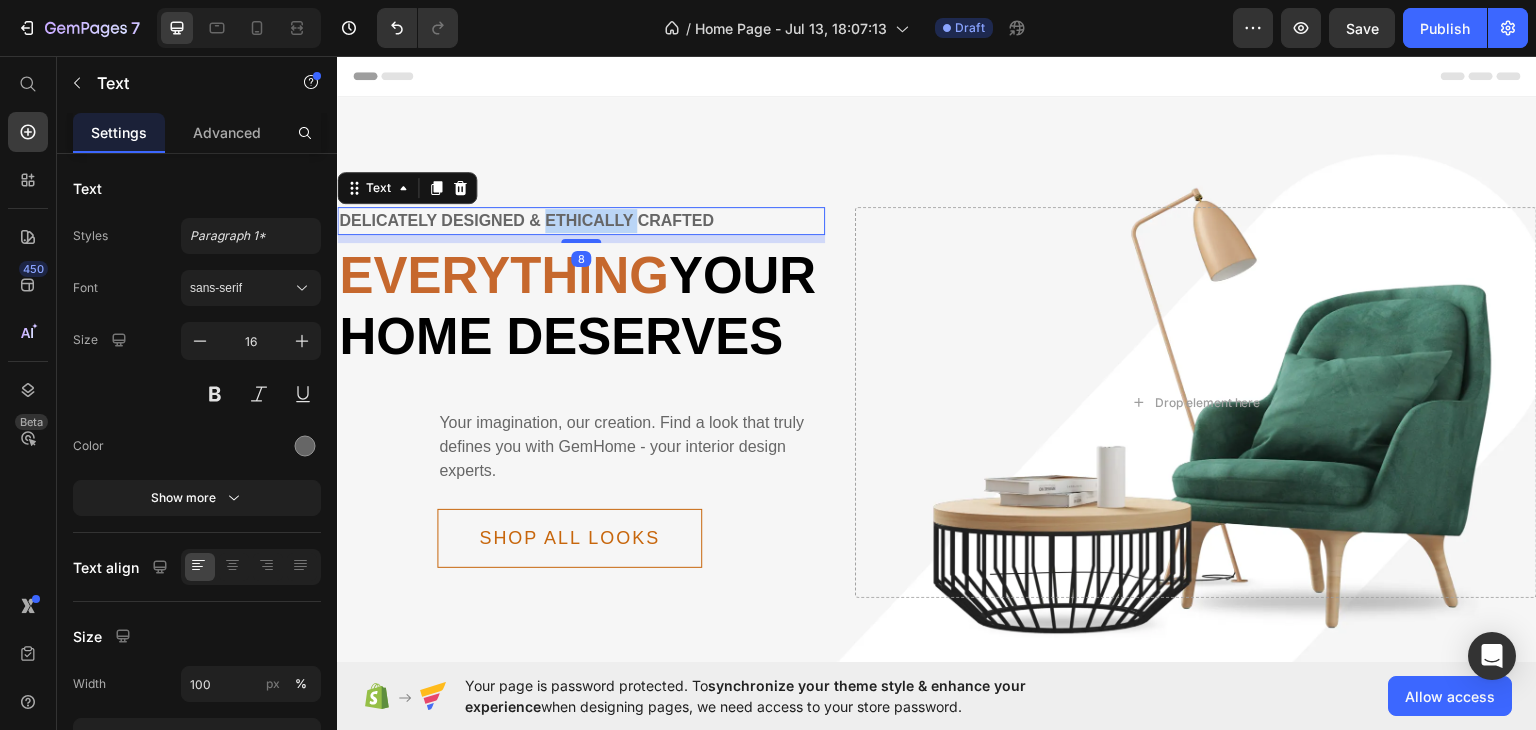 click on "Delicately designed & ethically crafted" at bounding box center [581, 220] 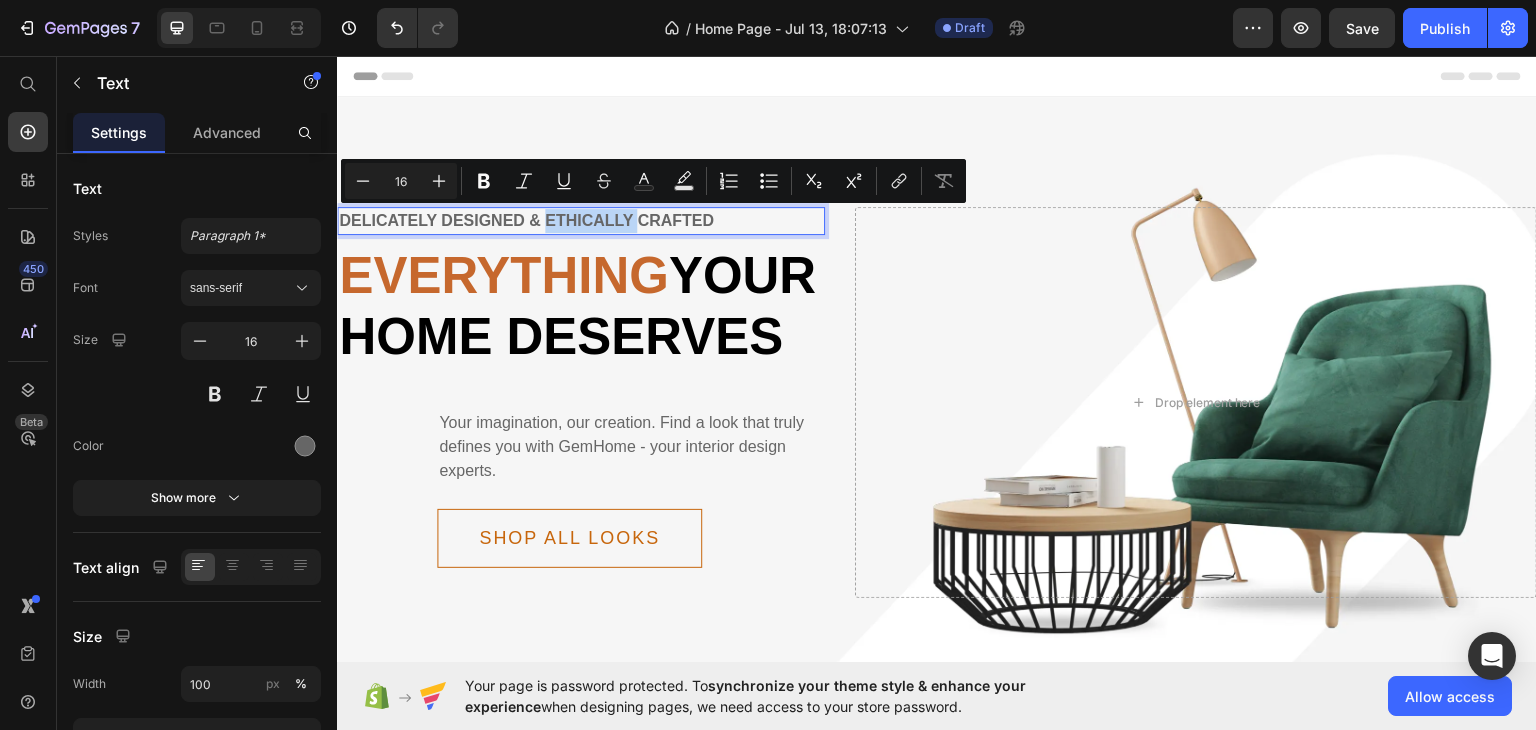 click on "Delicately designed & ethically crafted" at bounding box center (581, 220) 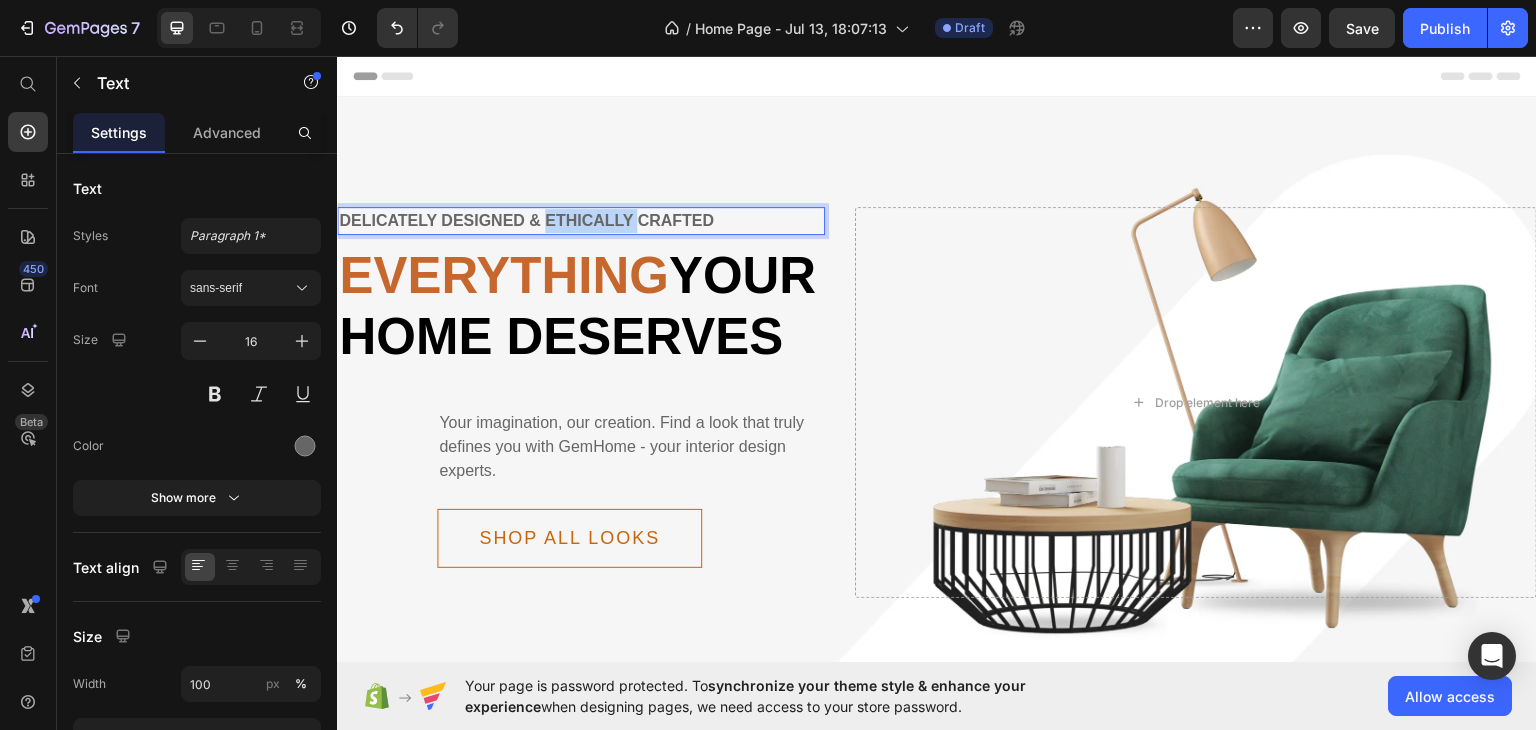 click on "Delicately designed & ethically crafted" at bounding box center (581, 220) 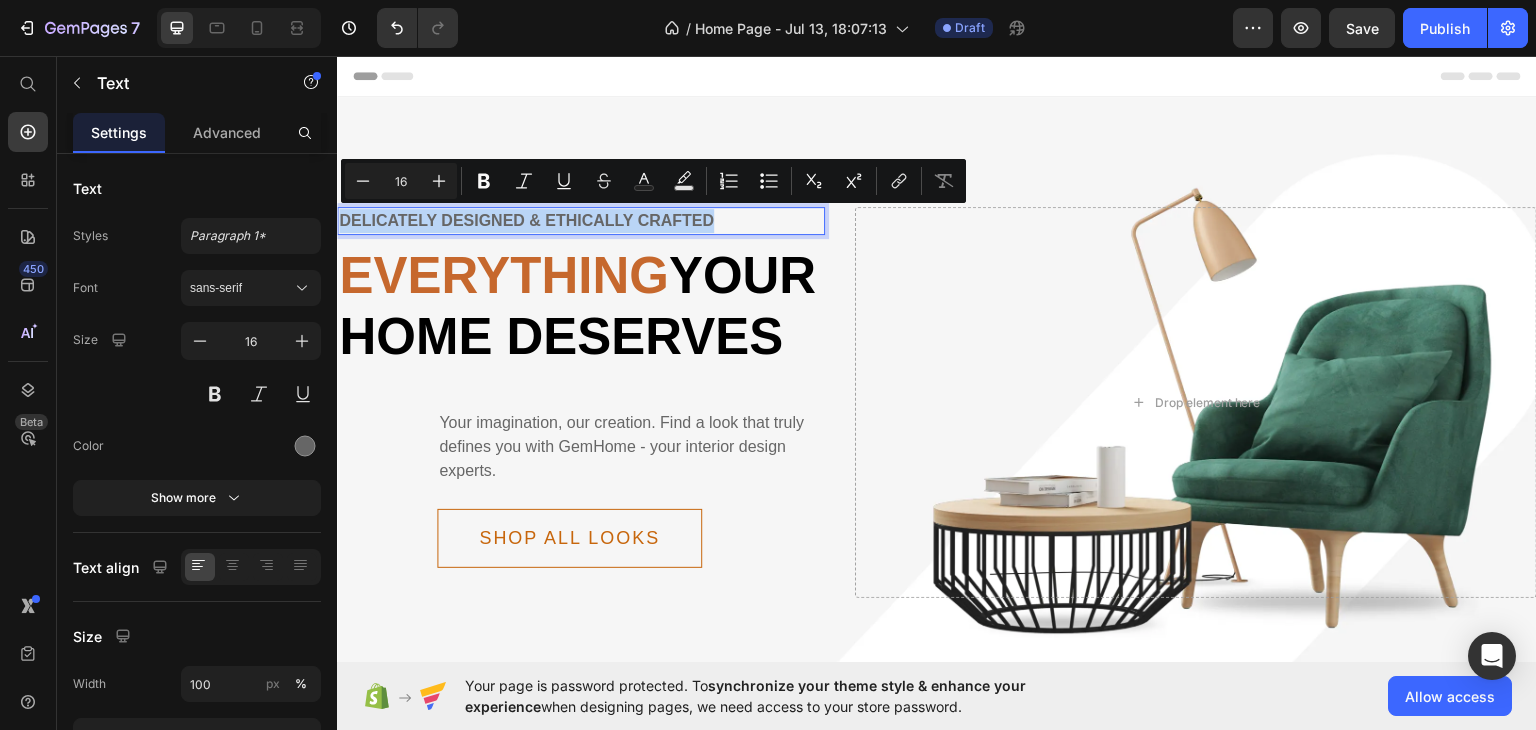 click on "Delicately designed & ethically crafted" at bounding box center [581, 220] 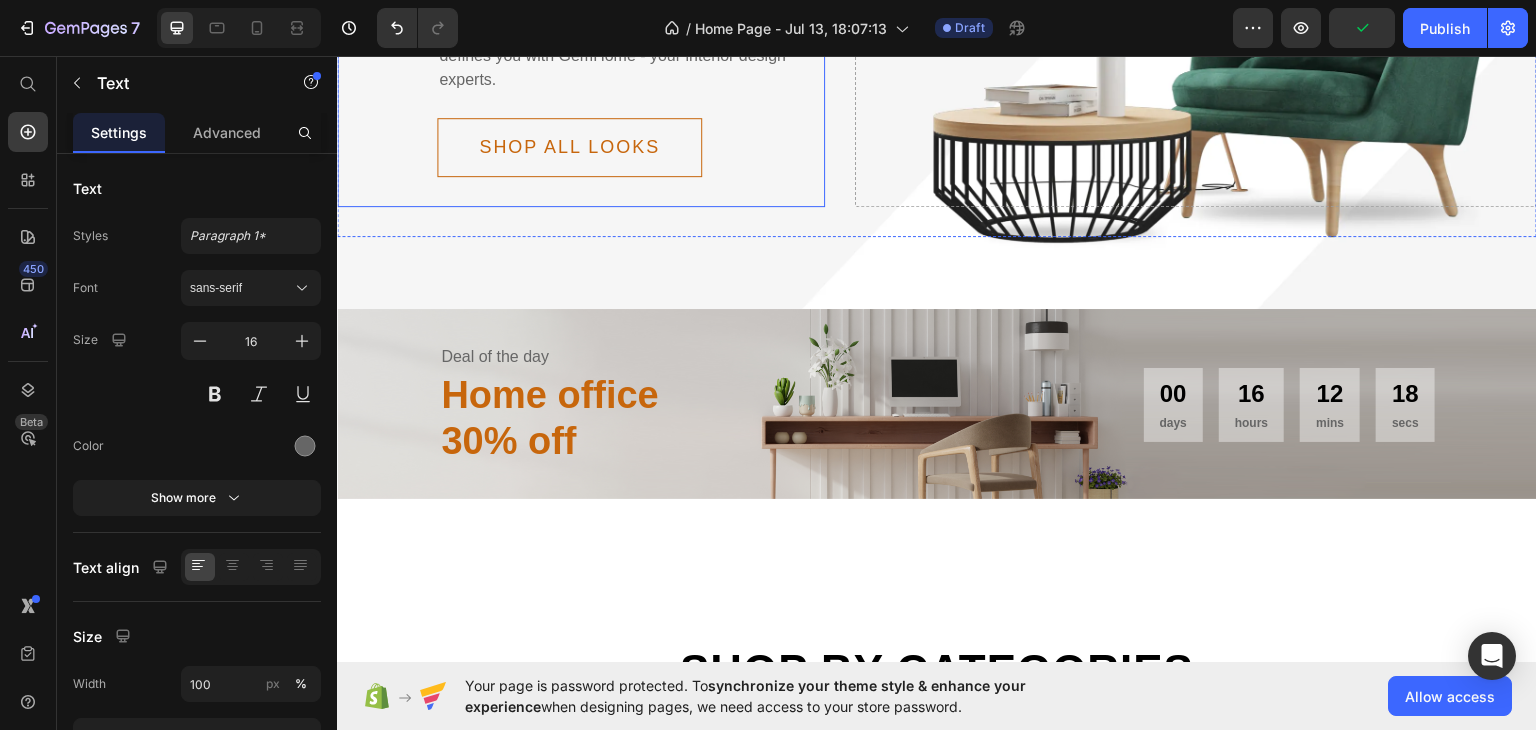 scroll, scrollTop: 555, scrollLeft: 0, axis: vertical 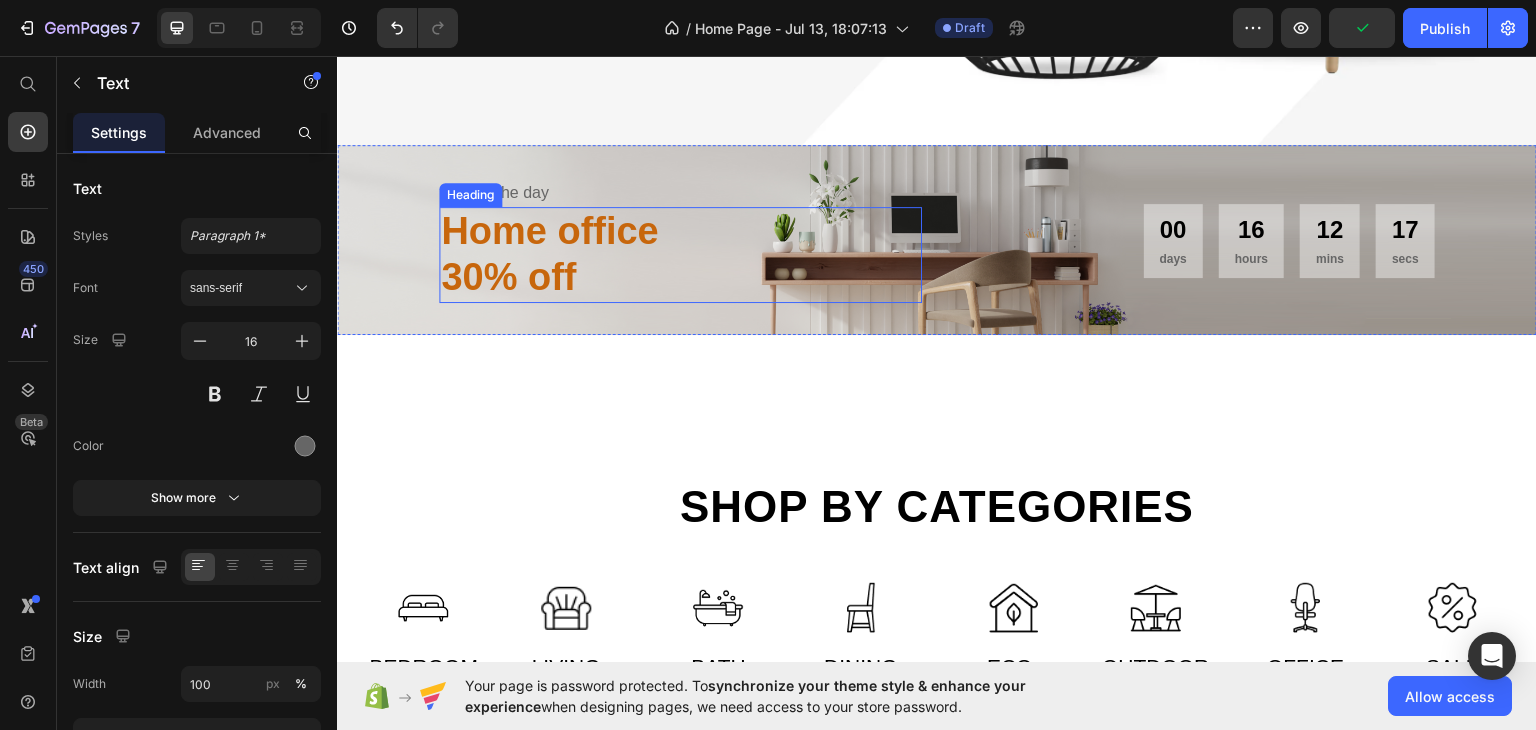 click on "Home office 30% off" at bounding box center (680, 253) 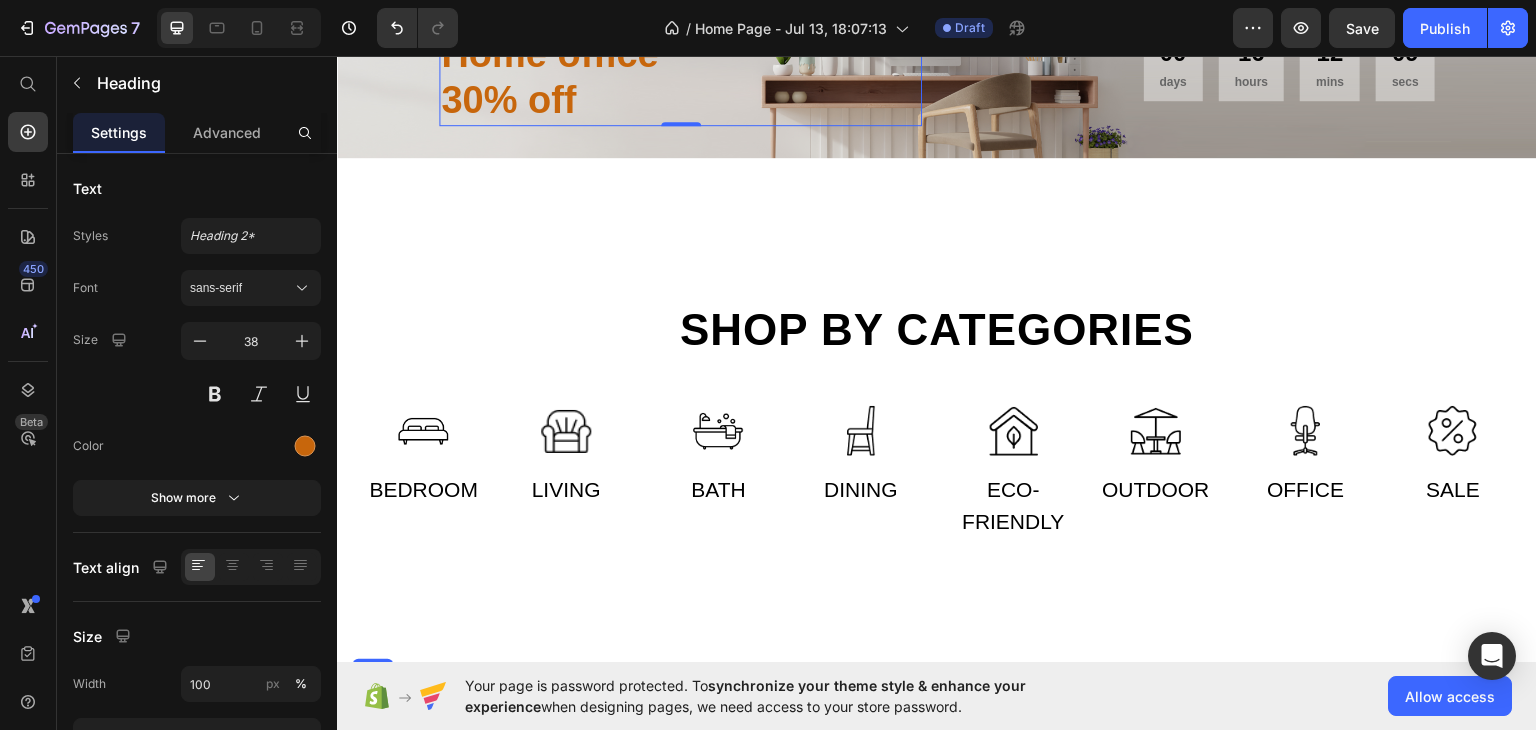 scroll, scrollTop: 731, scrollLeft: 0, axis: vertical 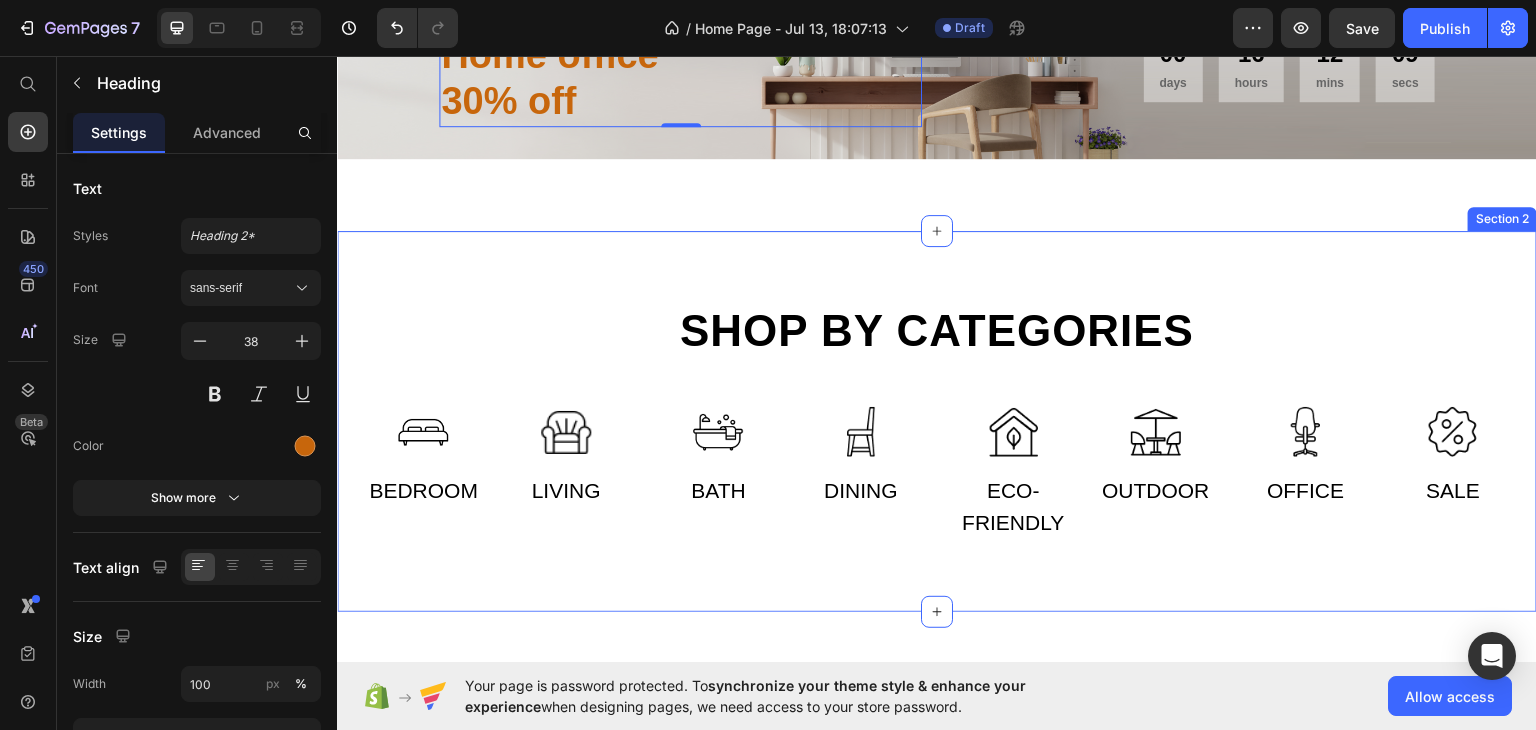 click on "Shop by categories Heading Row Image Bedroom Text Image Living Text Row Image Bath Text Image Dining Text Row Image Eco-friendly Text Image Outdoor Text Row Image Office Text Image Sale Text Row Row Section 2" at bounding box center (937, 421) 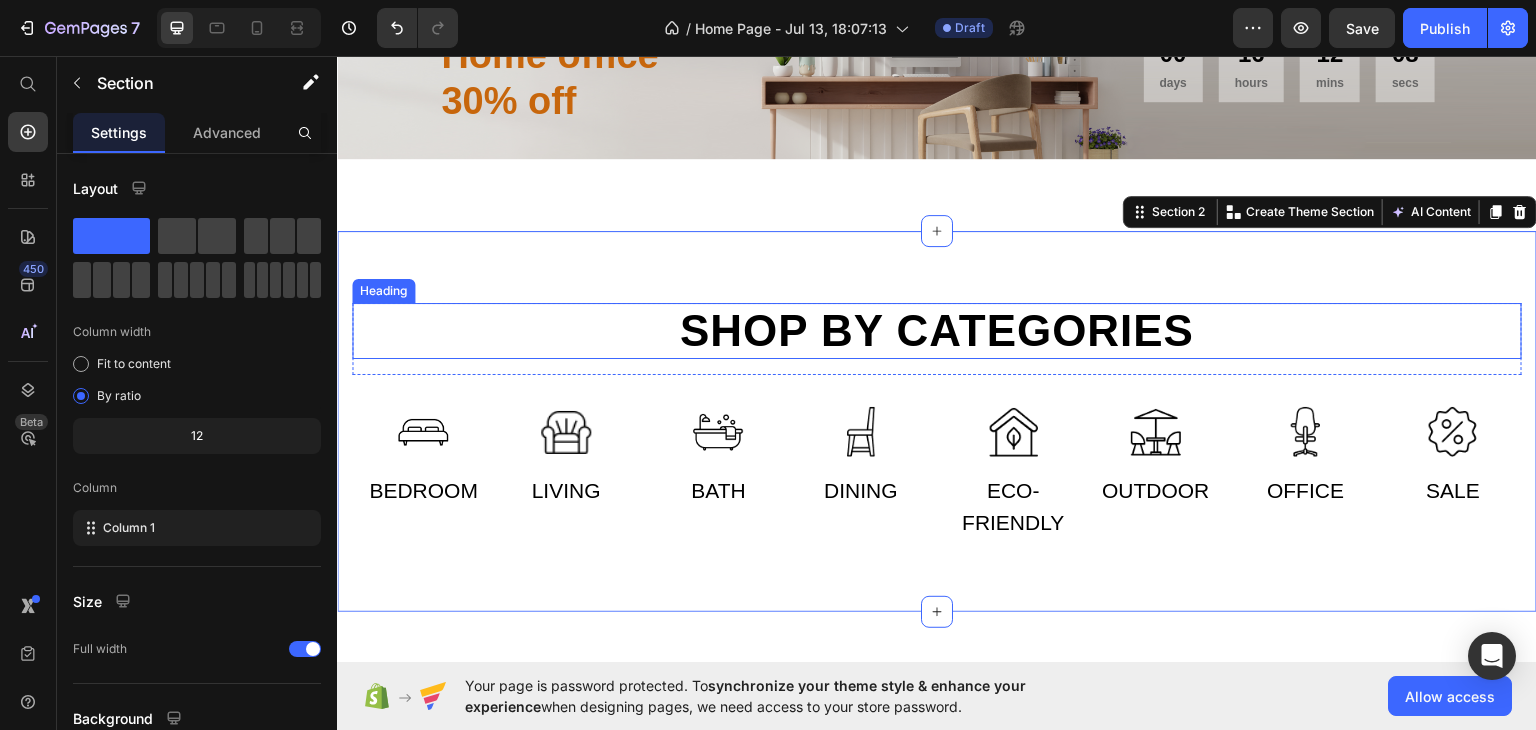 click on "Shop by categories" at bounding box center (937, 330) 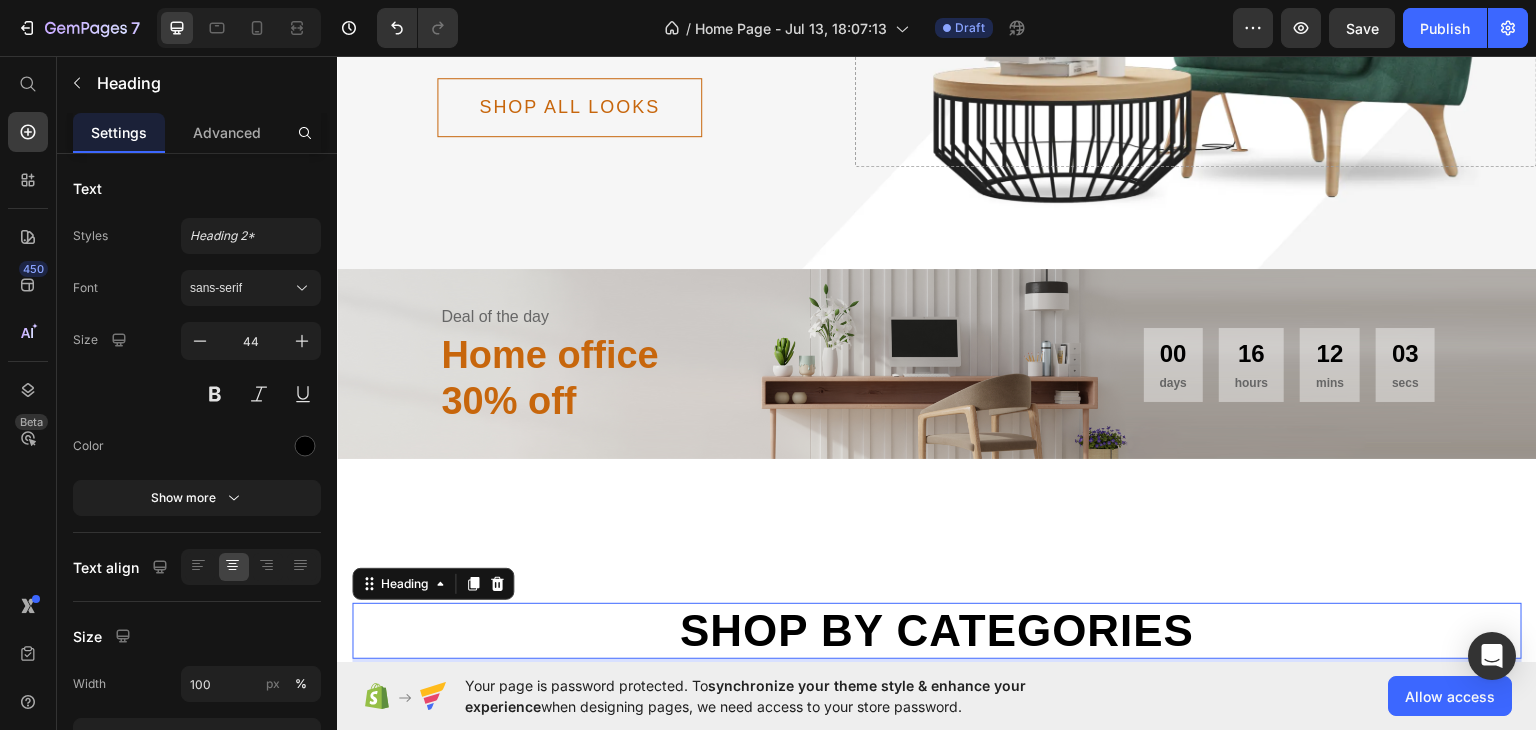 scroll, scrollTop: 432, scrollLeft: 0, axis: vertical 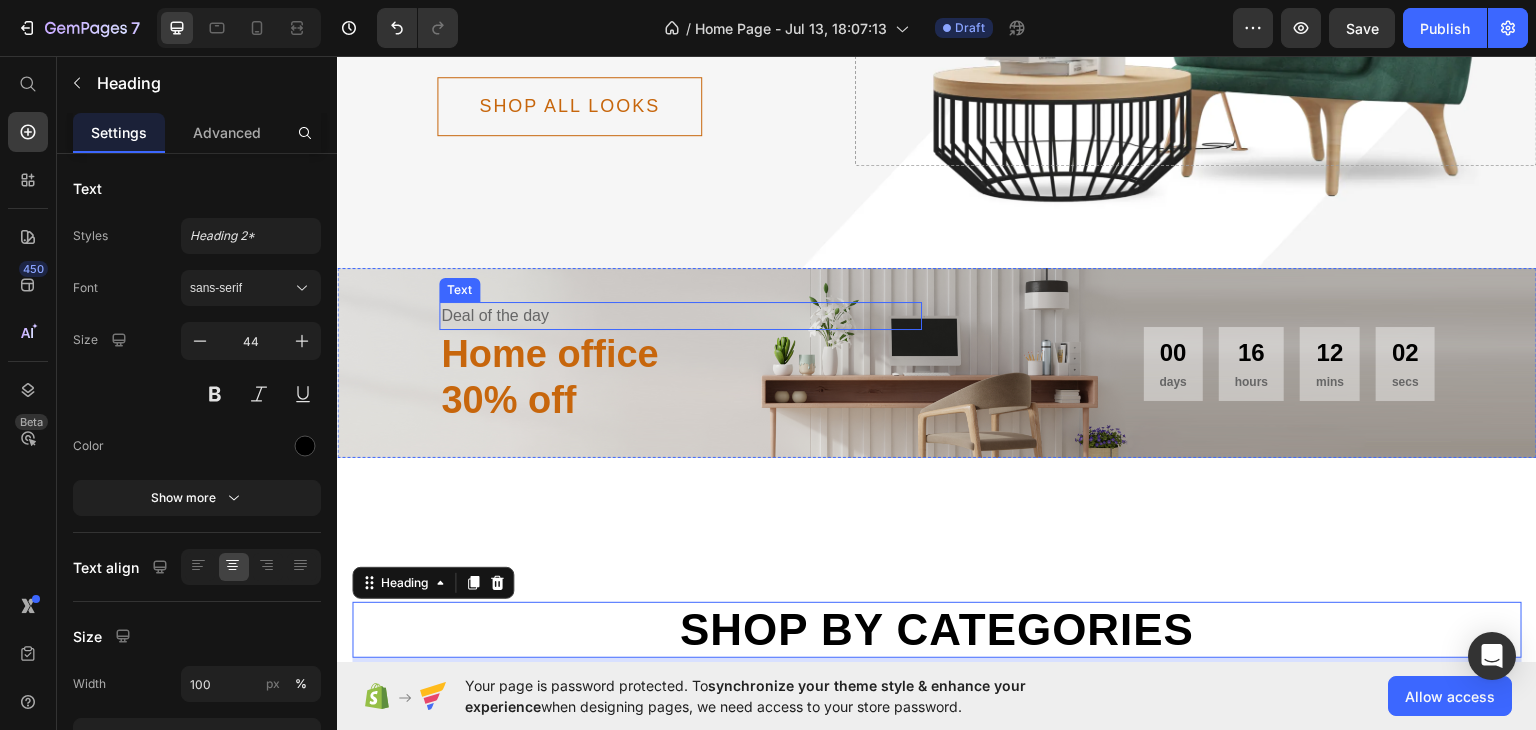 click on "Deal of the day" at bounding box center (680, 315) 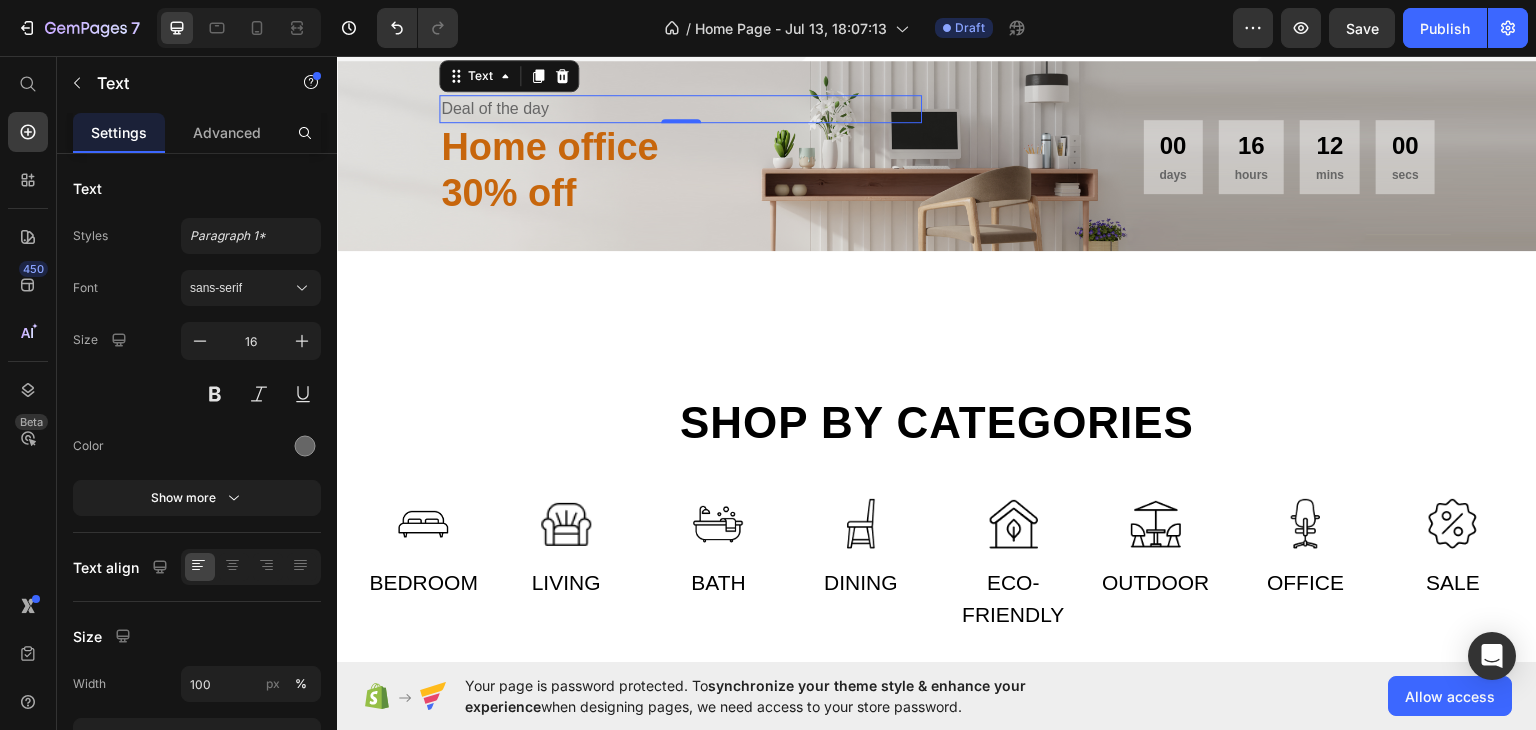 scroll, scrollTop: 655, scrollLeft: 0, axis: vertical 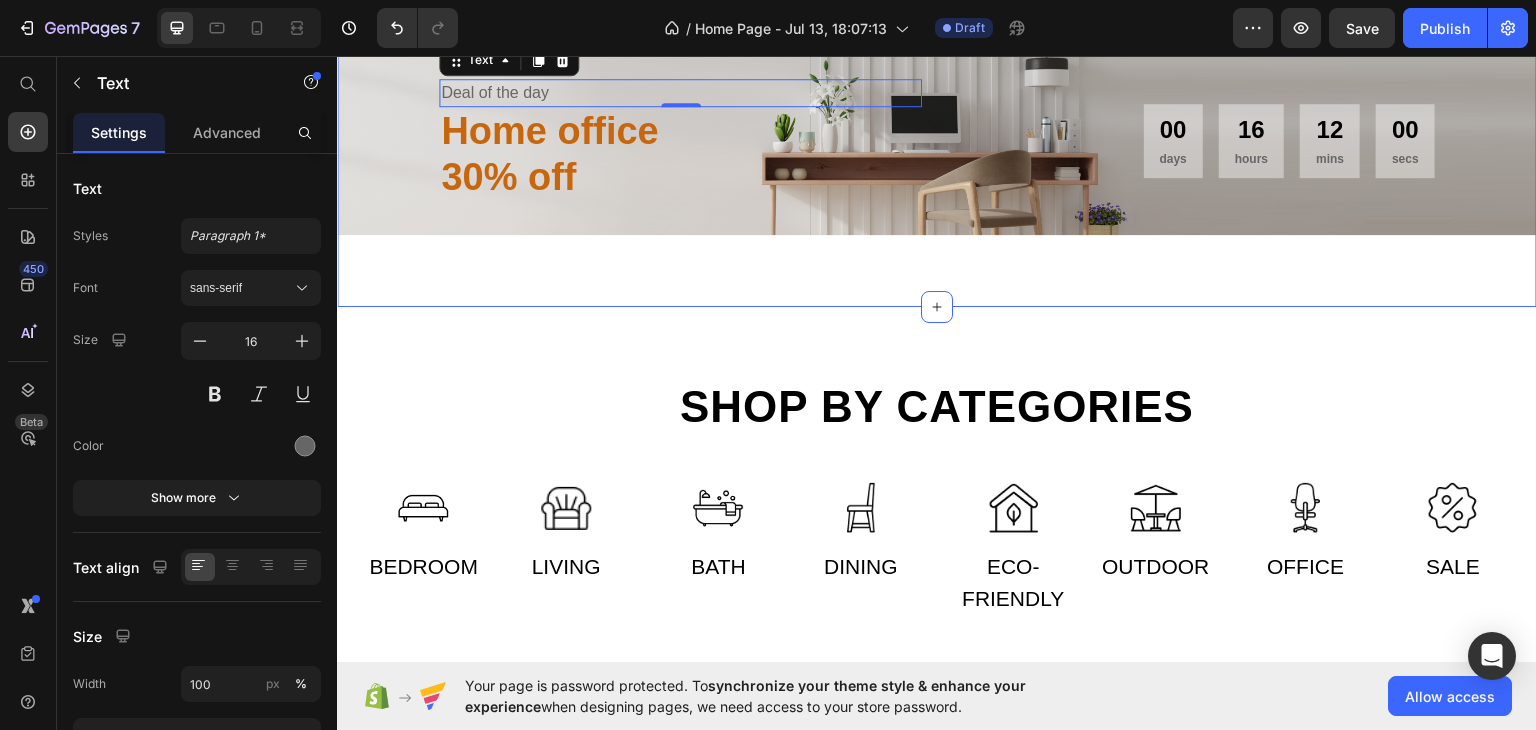 click on "Deal of the day Text 0 Home office 30% off Heading 00 days 16 hours 12 mins 00 secs CountDown Timer Row" at bounding box center (937, 138) 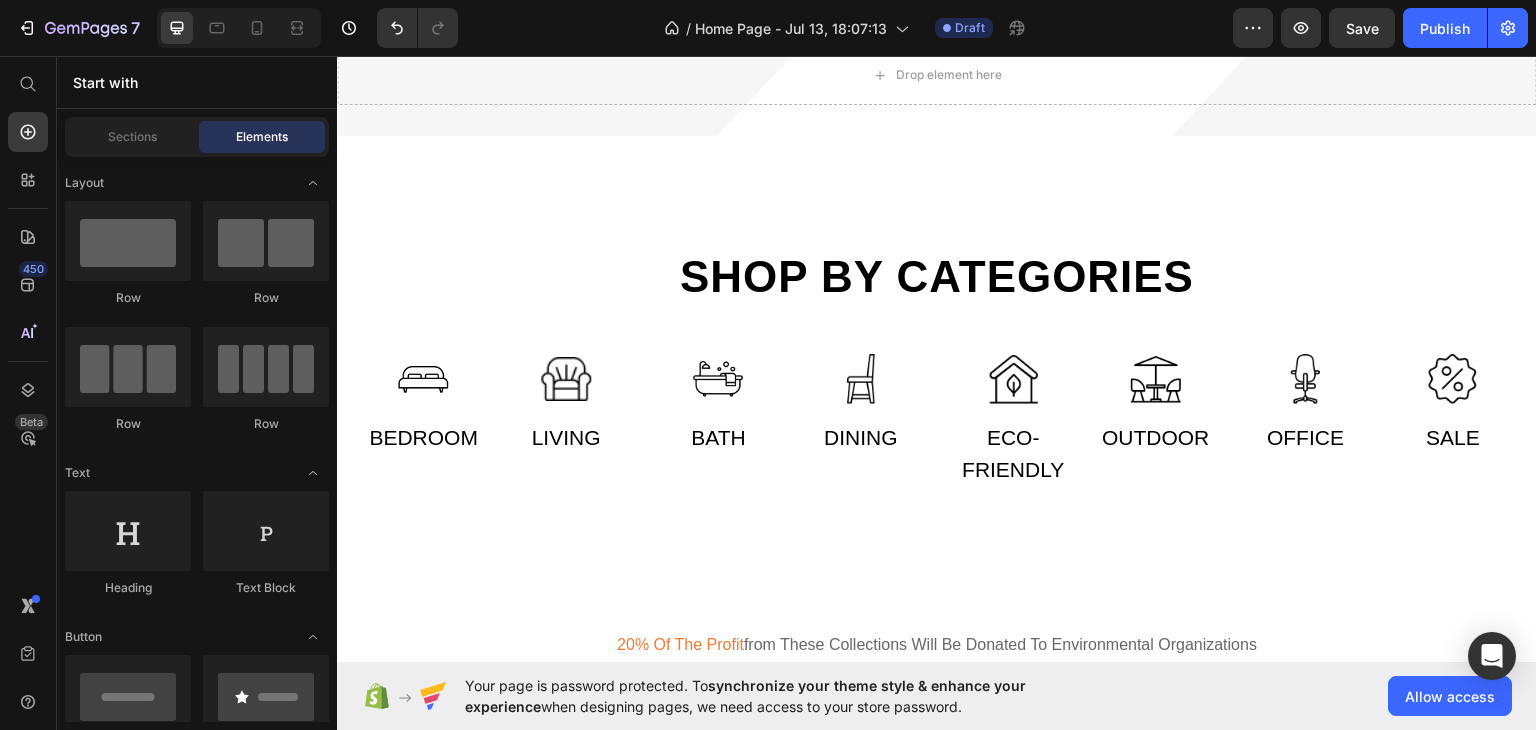 scroll, scrollTop: 400, scrollLeft: 0, axis: vertical 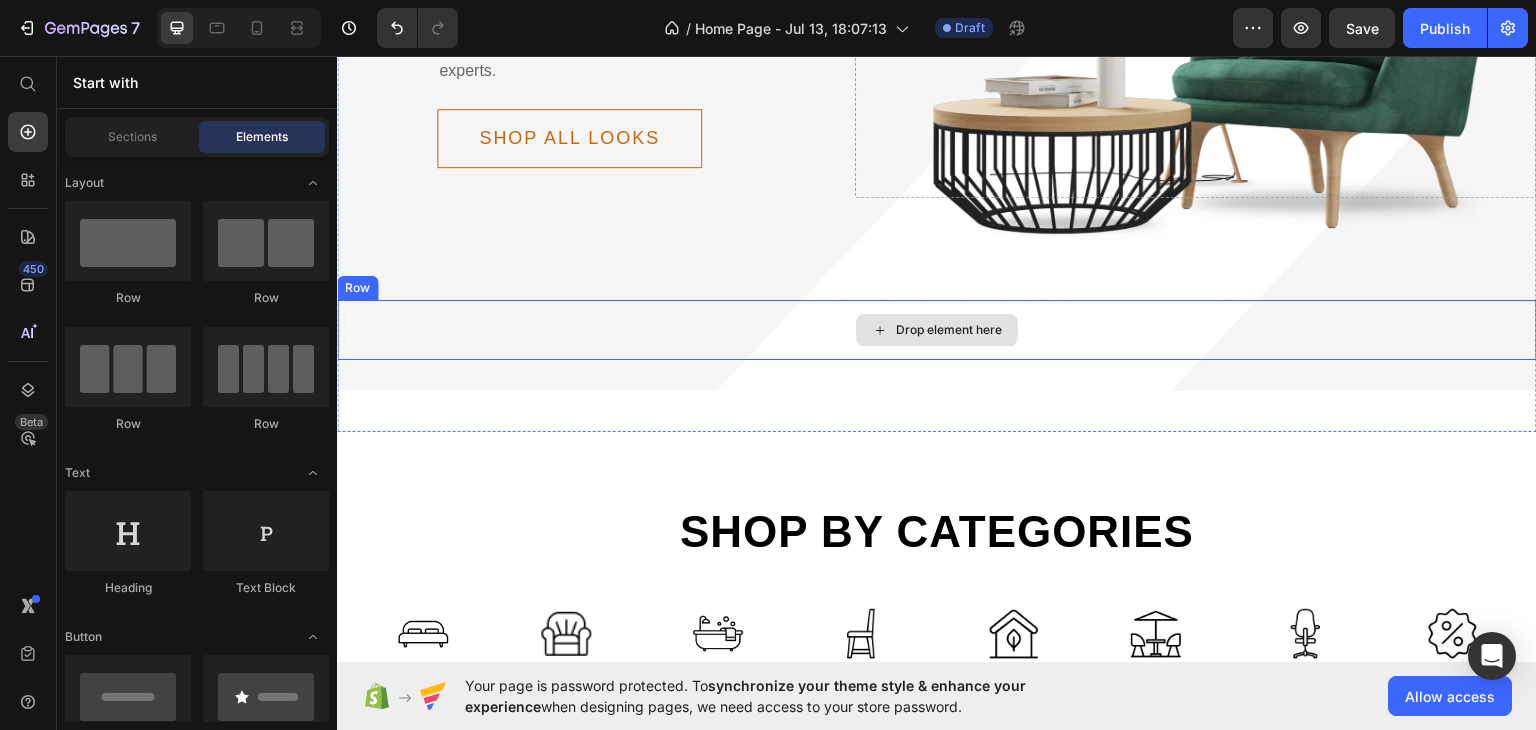 click on "Drop element here" at bounding box center [937, 329] 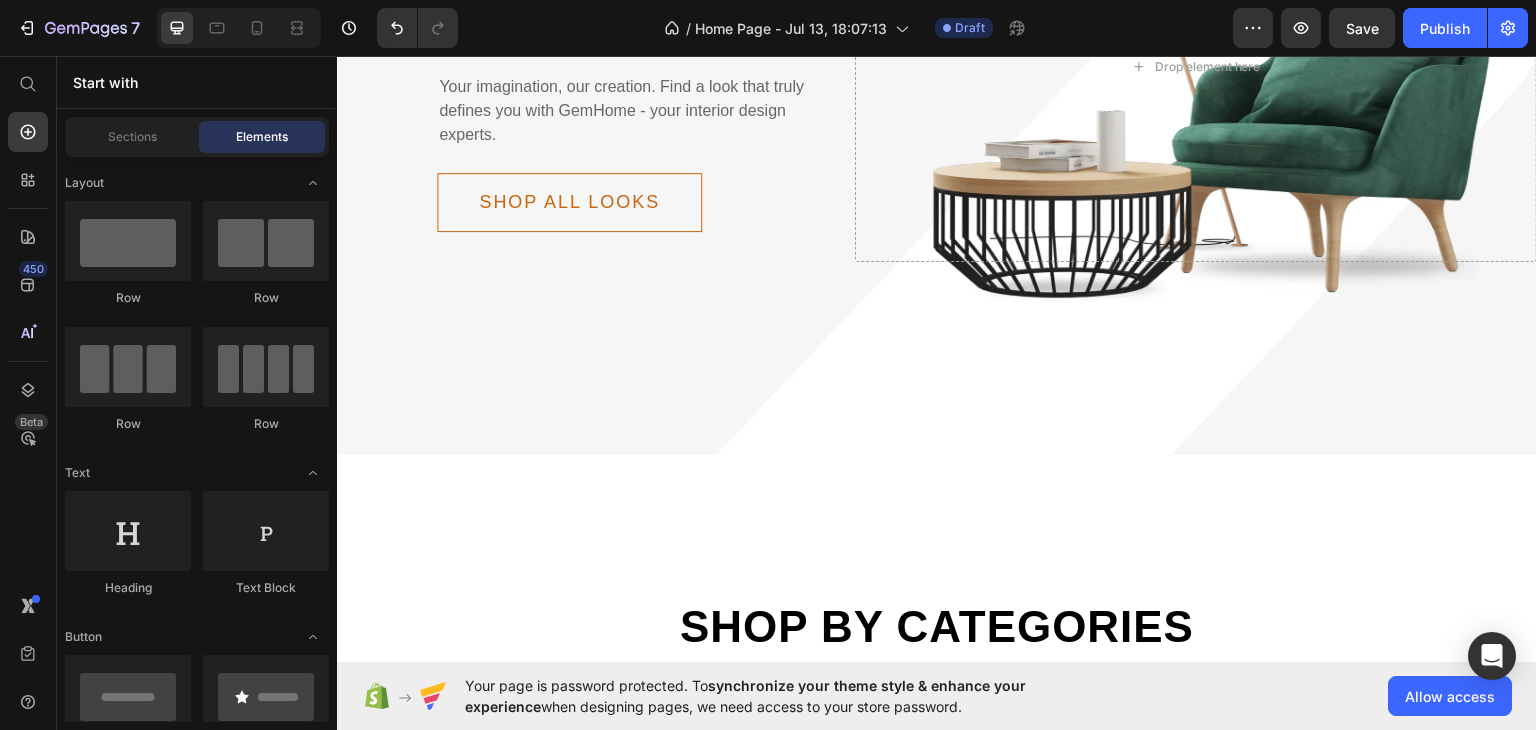 scroll, scrollTop: 298, scrollLeft: 0, axis: vertical 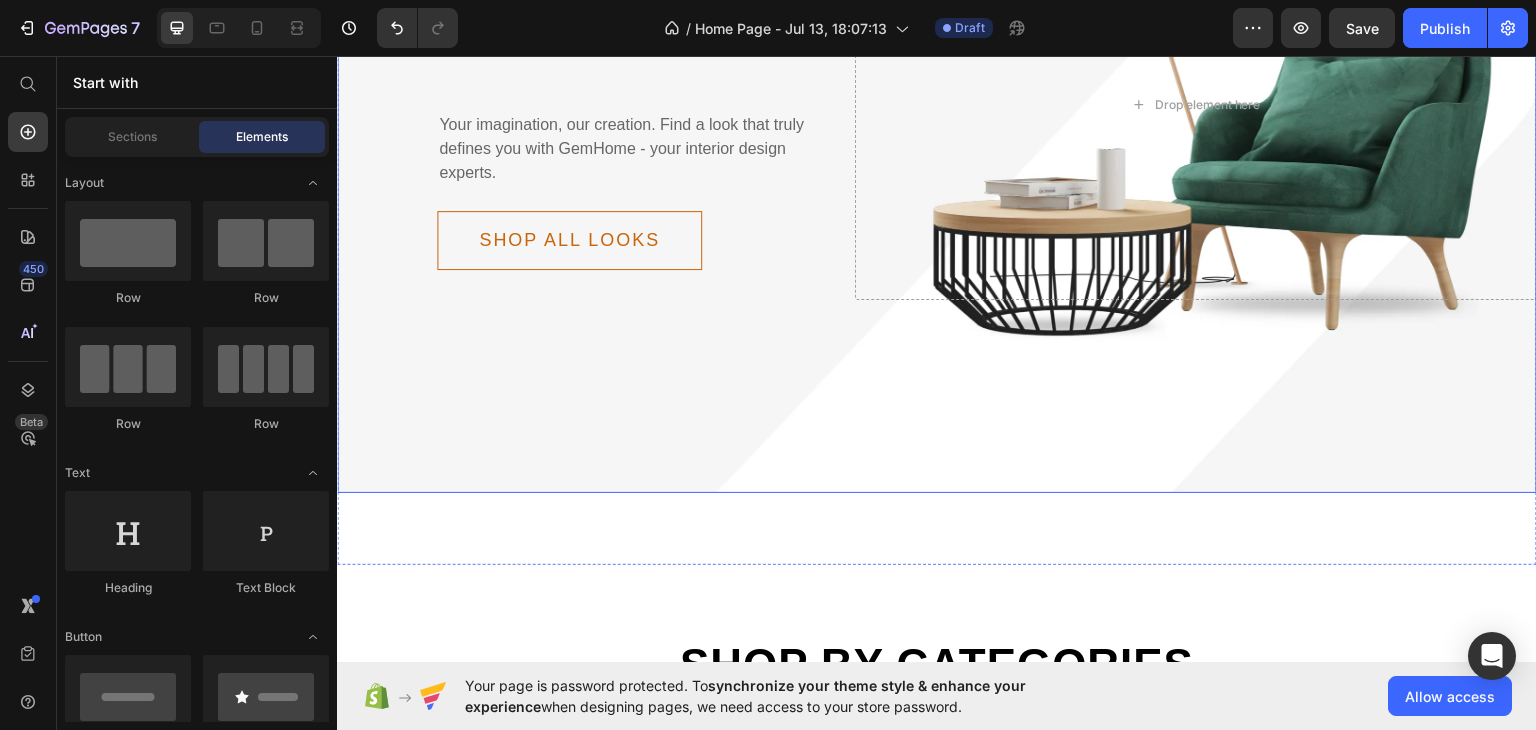 click on "Delicately designed & ethically crafted Text Everything  your home deserves Heading Your imagination, our creation. Find a look that truly defines you with GemHome - your interior design experts.
Text Shop all looks Button Row
Drop element here Row Row" at bounding box center (937, 145) 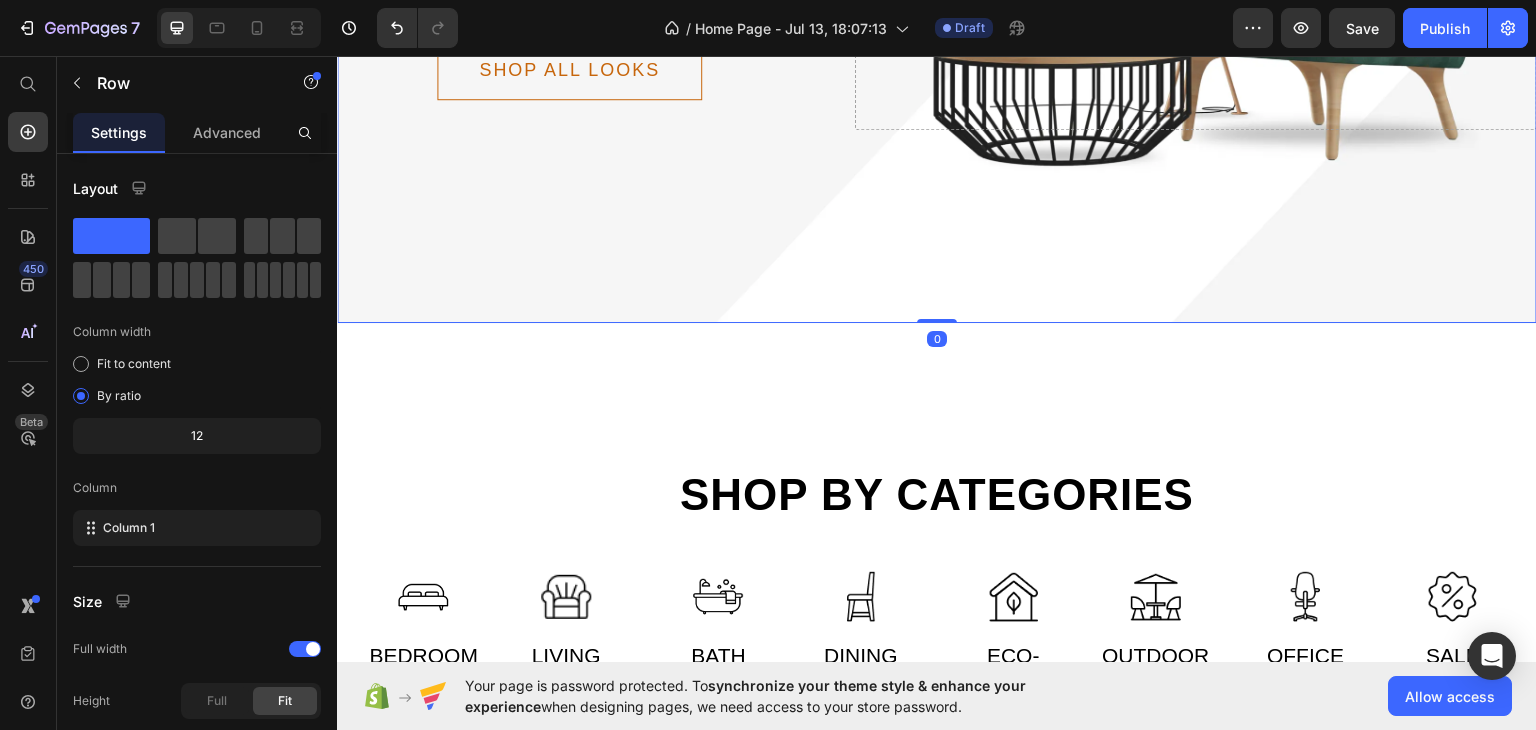 scroll, scrollTop: 470, scrollLeft: 0, axis: vertical 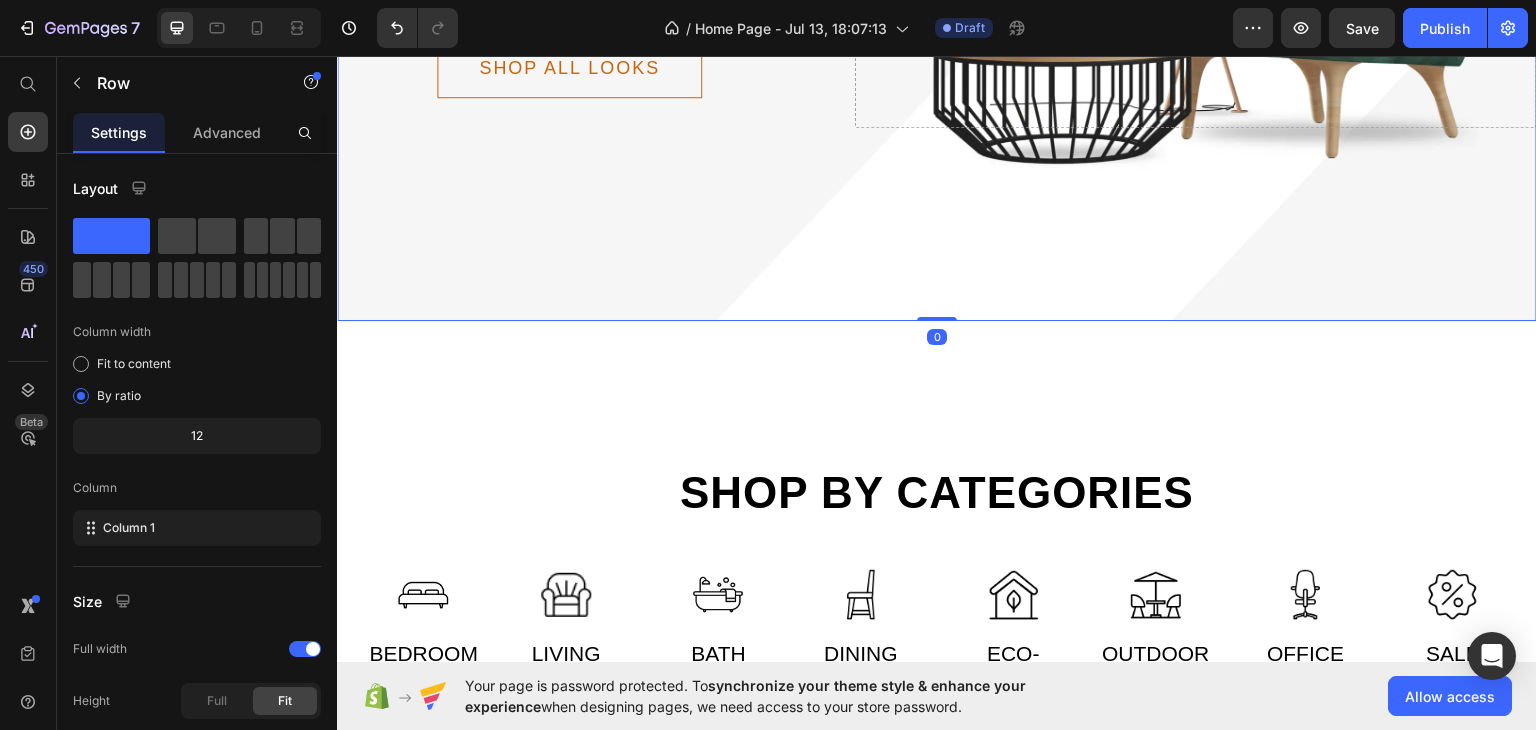 click on "Shop by categories Heading Row Image Bedroom Text Image Living Text Row Image Bath Text Image Dining Text Row Image Eco-friendly Text Image Outdoor Text Row Image Office Text Image Sale Text Row Row Section 2" at bounding box center (937, 583) 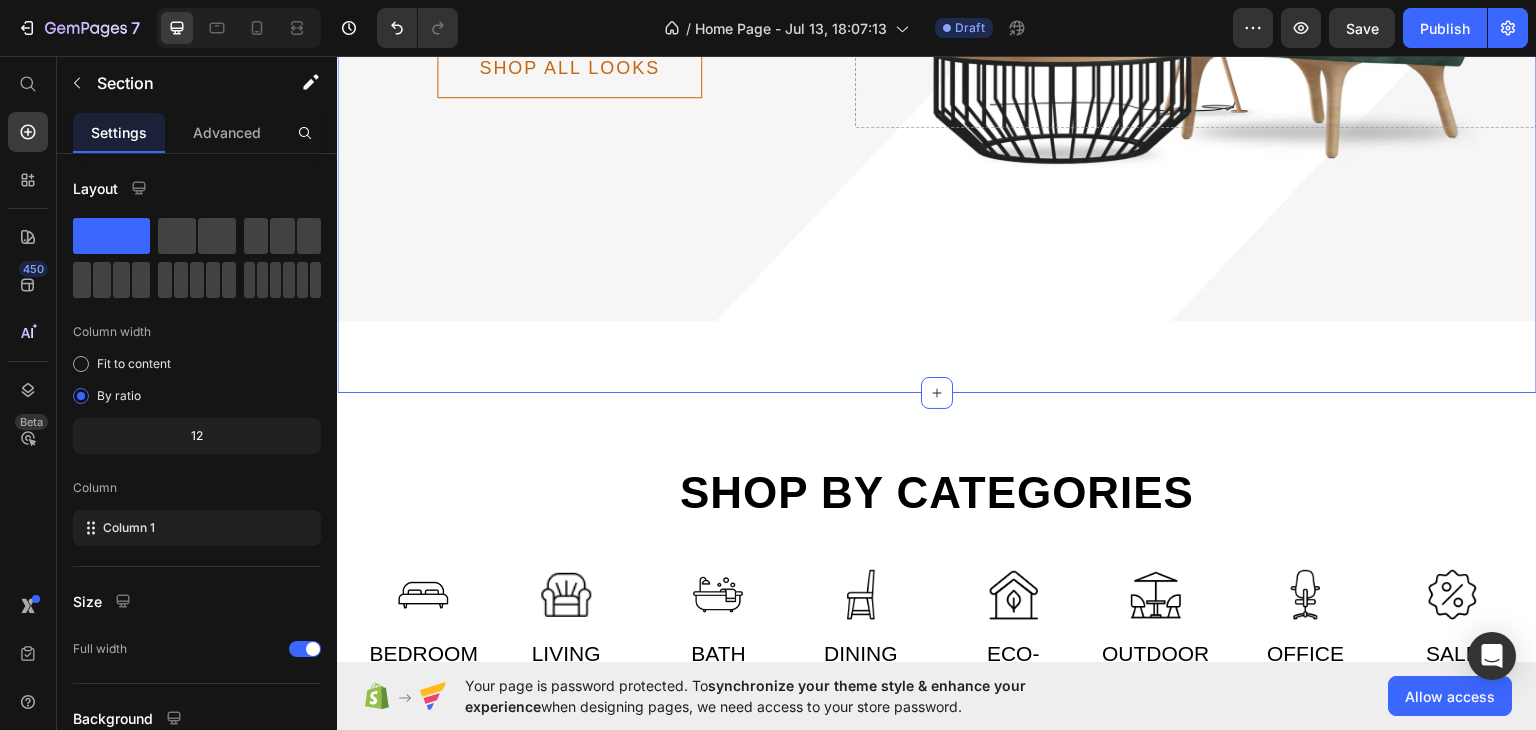 click on "Delicately designed & ethically crafted Text Everything your home deserves Heading Your imagination, our creation. Find a look that truly defines you with GemHome - your interior design experts. Text Shop all looks Button Row Drop element here Row Row Section 1 You can create reusable sections Create Theme Section AI Content Write with GemAI What would you like to describe here? Tone and Voice Persuasive Product Show more Generate" at bounding box center (937, 9) 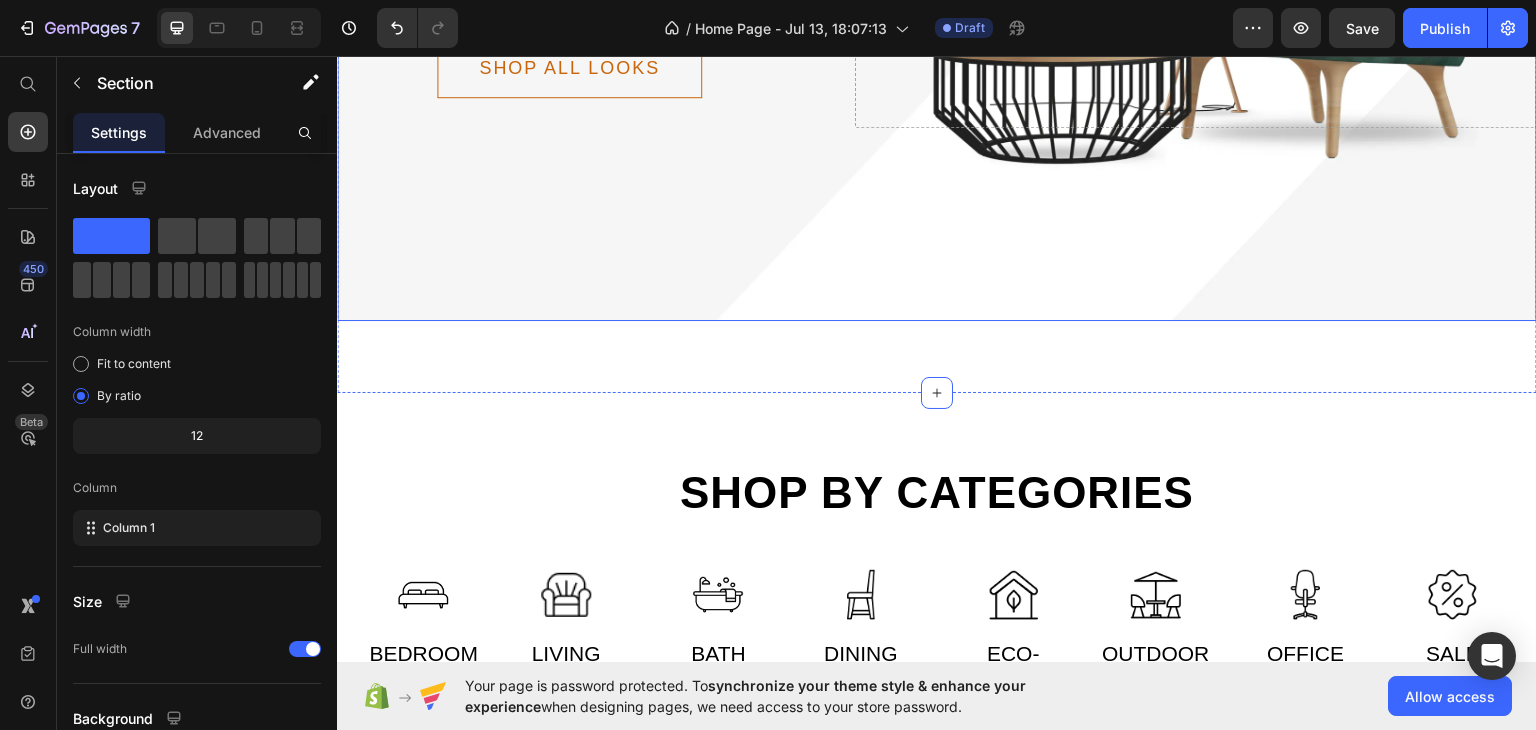 click on "Delicately designed & ethically crafted Text Everything  your home deserves Heading Your imagination, our creation. Find a look that truly defines you with GemHome - your interior design experts.
Text Shop all looks Button Row
Drop element here Row Row" at bounding box center [937, -27] 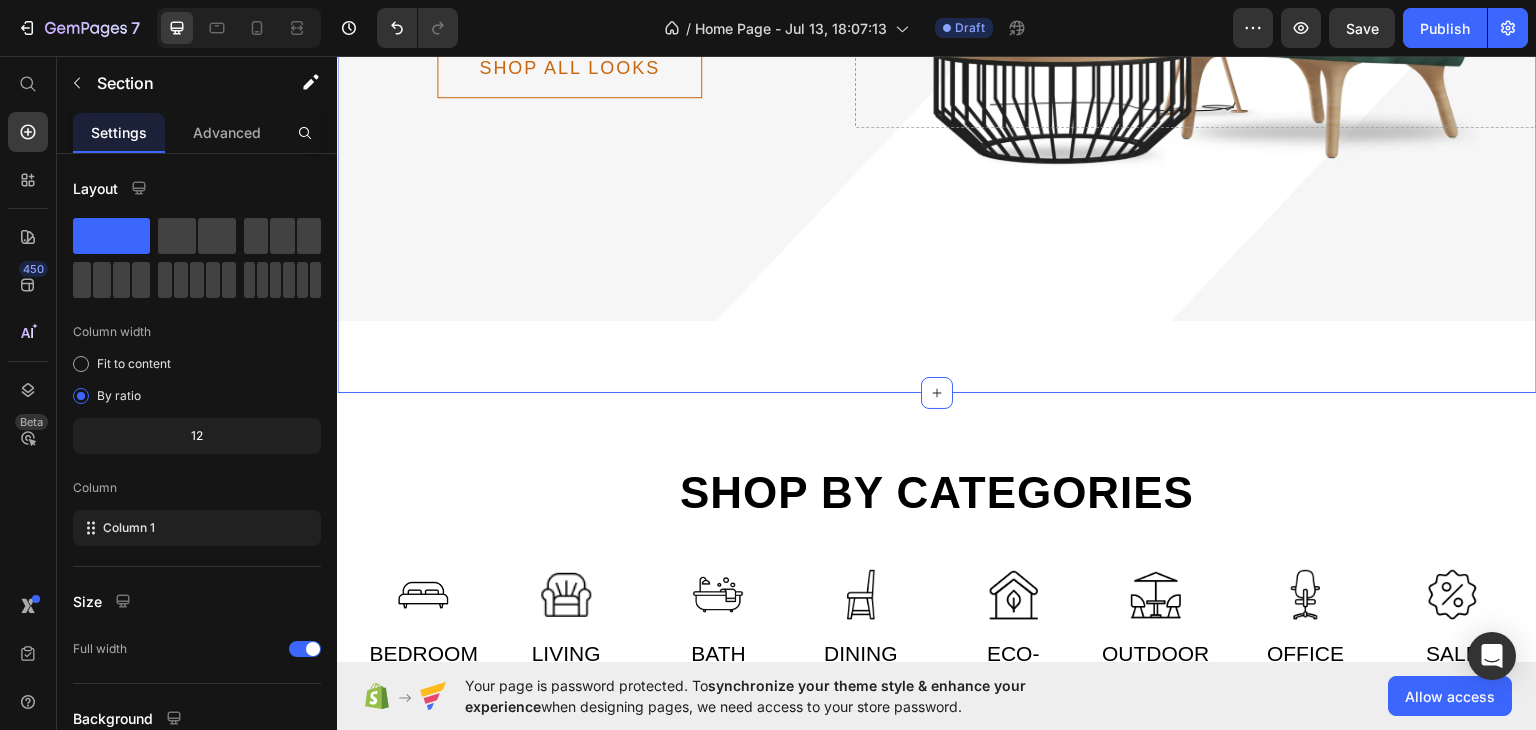 click on "Delicately designed & ethically crafted Text Everything your home deserves Heading Your imagination, our creation. Find a look that truly defines you with GemHome - your interior design experts. Text Shop all looks Button Row Drop element here Row Row Section 1 You can create reusable sections Create Theme Section AI Content Write with GemAI What would you like to describe here? Tone and Voice Persuasive Product Show more Generate" at bounding box center (937, 9) 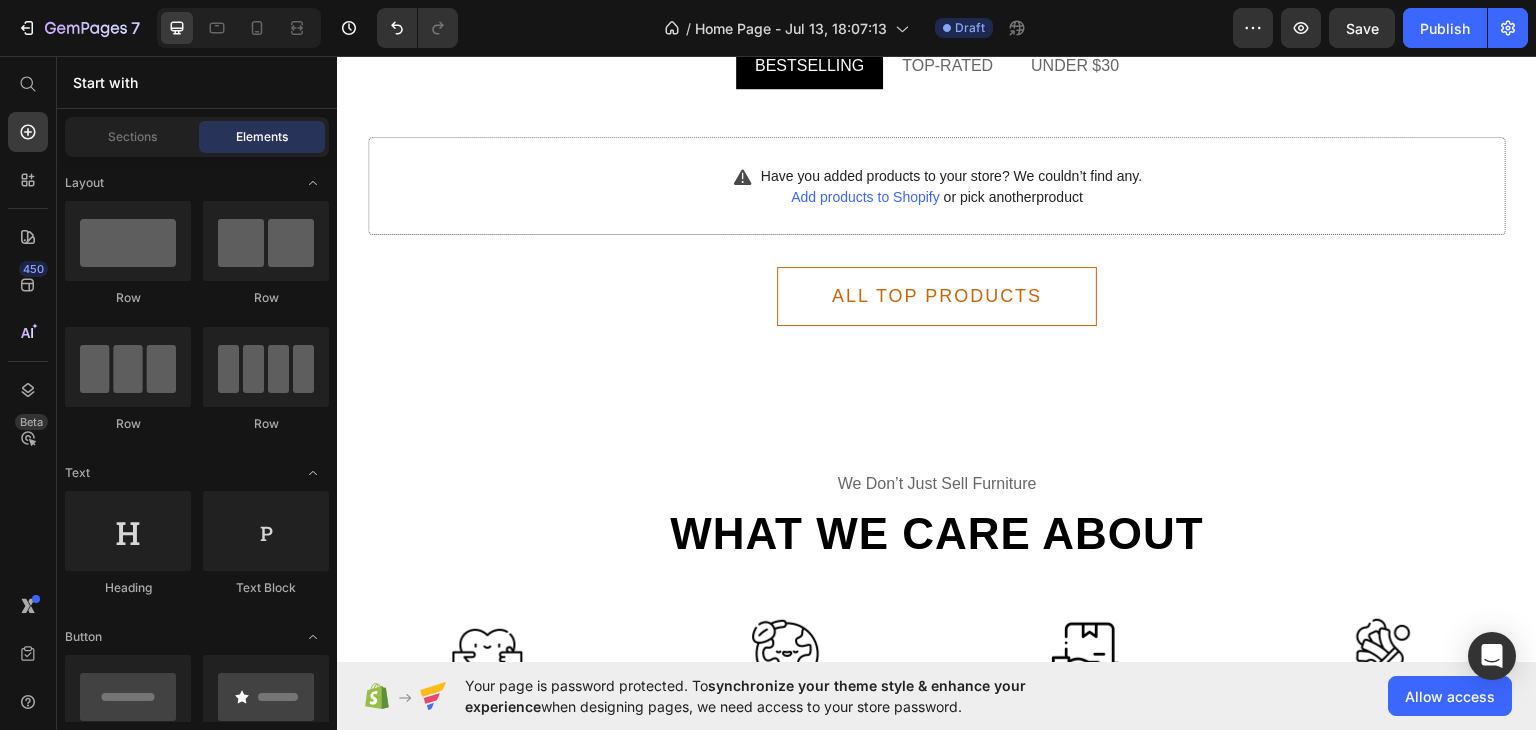 scroll, scrollTop: 0, scrollLeft: 0, axis: both 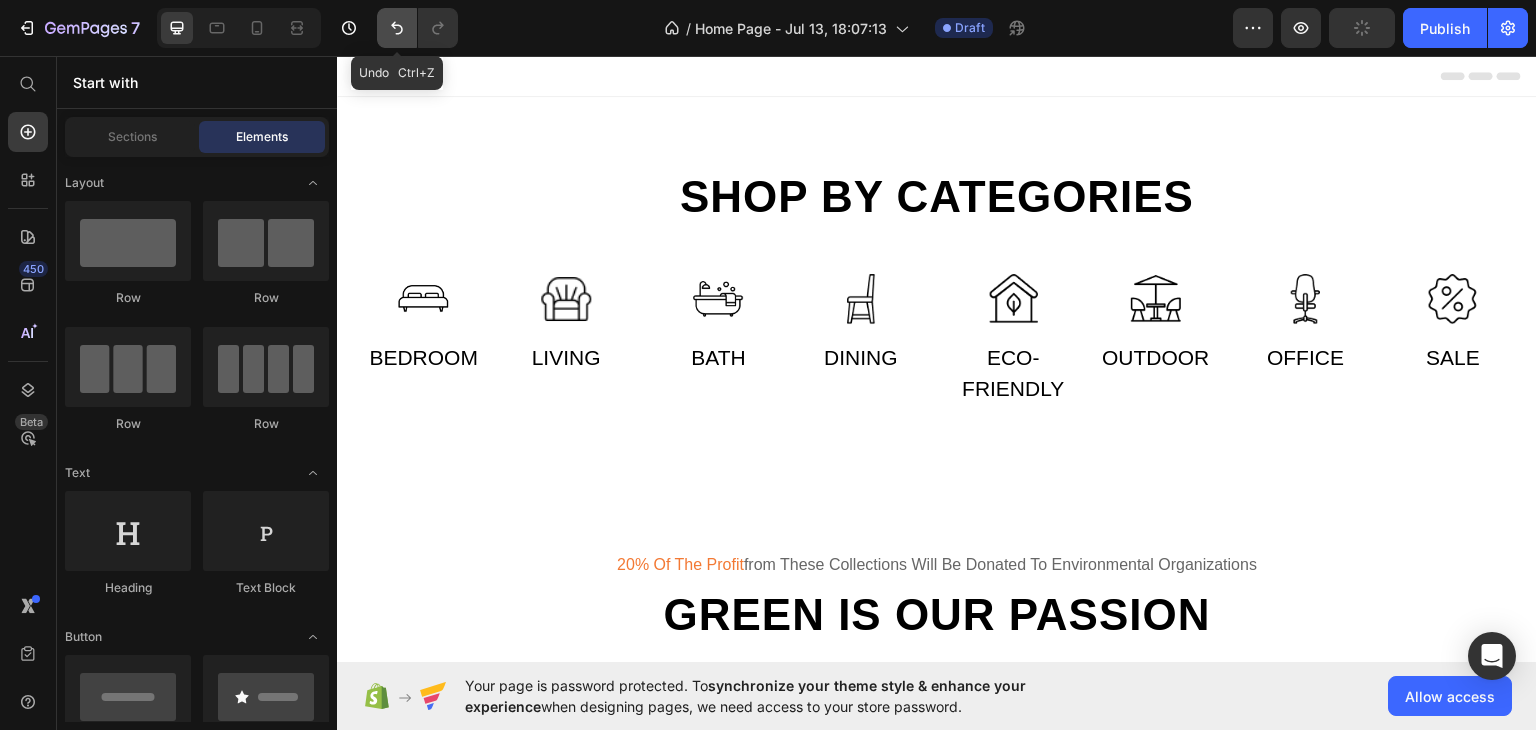 click 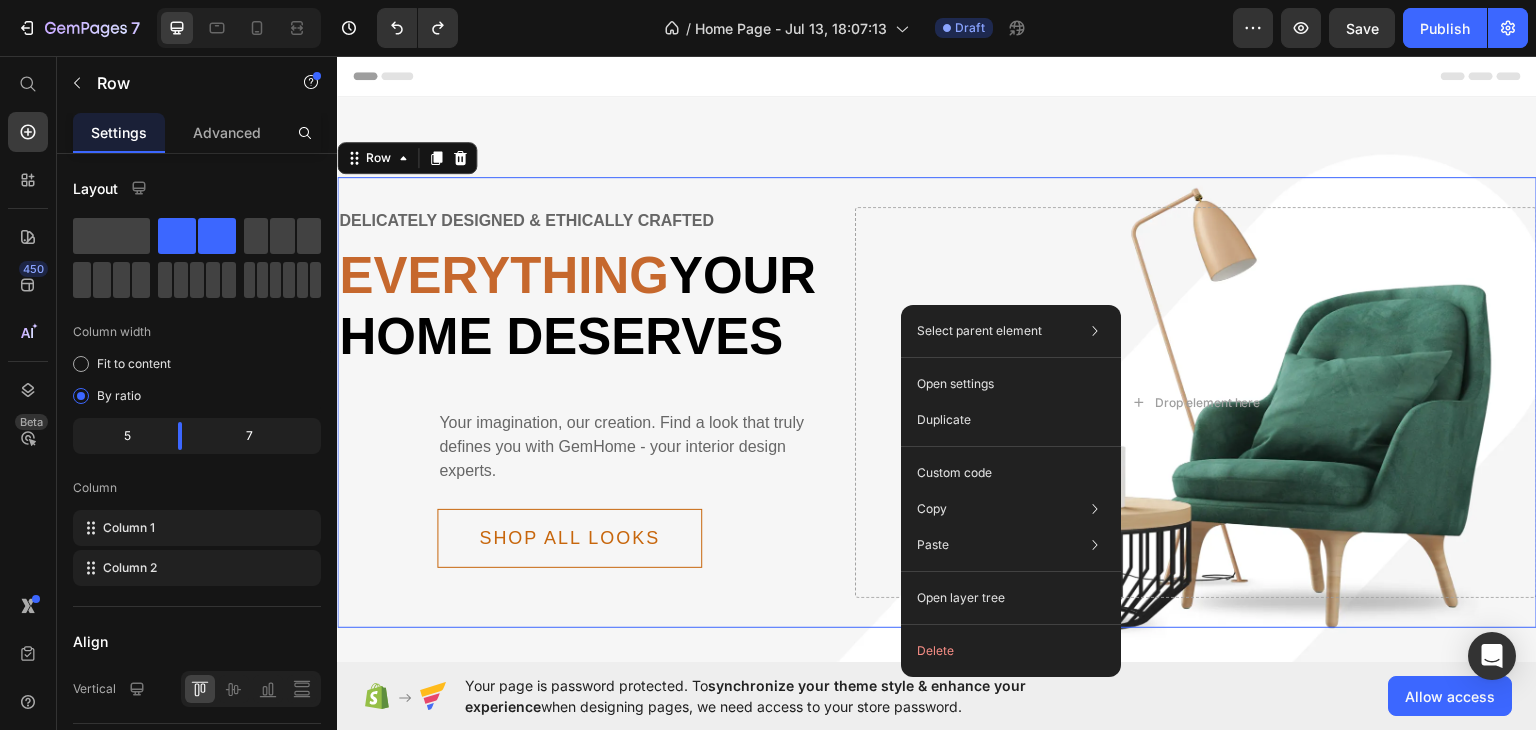 scroll, scrollTop: 24, scrollLeft: 0, axis: vertical 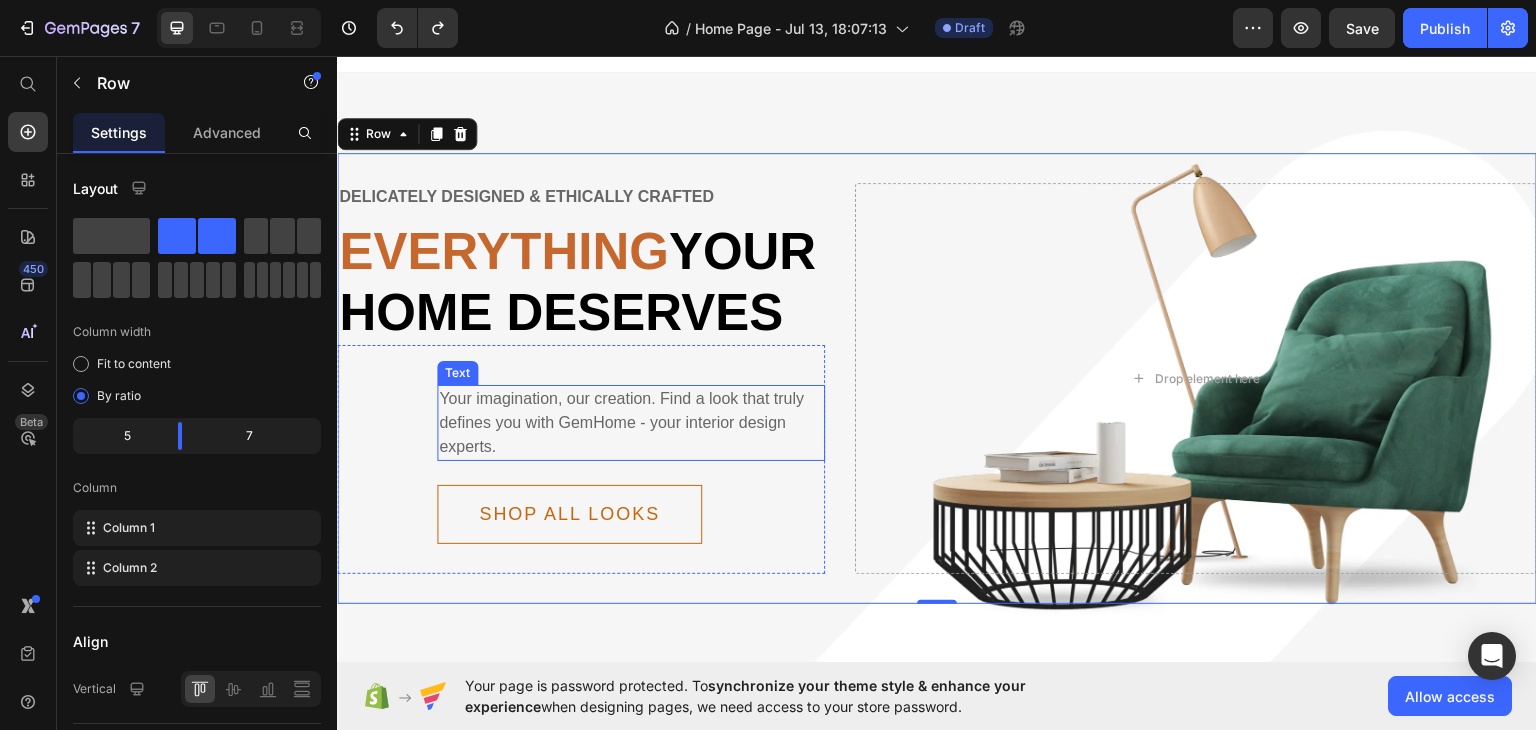 click on "Your imagination, our creation. Find a look that truly defines you with GemHome - your interior design experts." at bounding box center [631, 422] 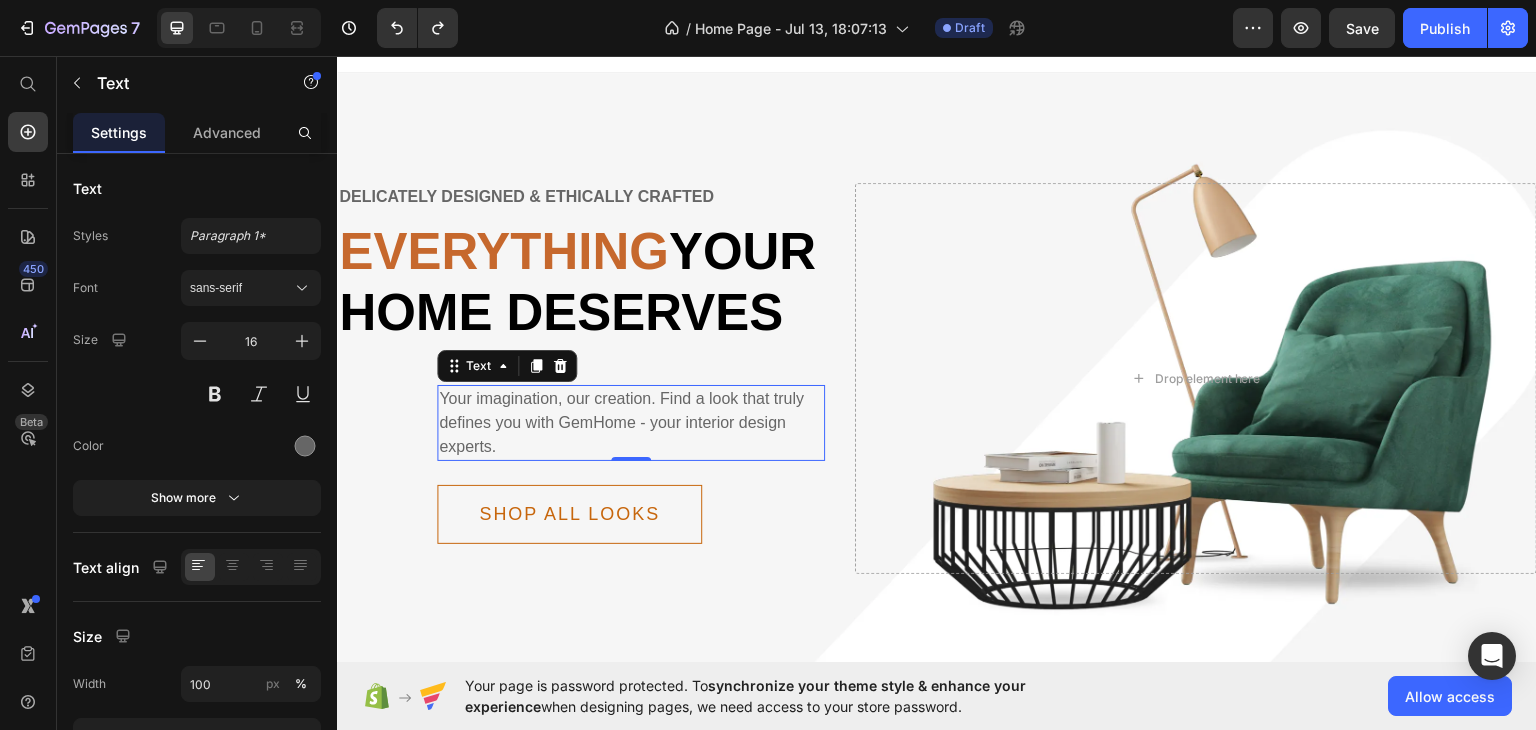 scroll, scrollTop: 0, scrollLeft: 0, axis: both 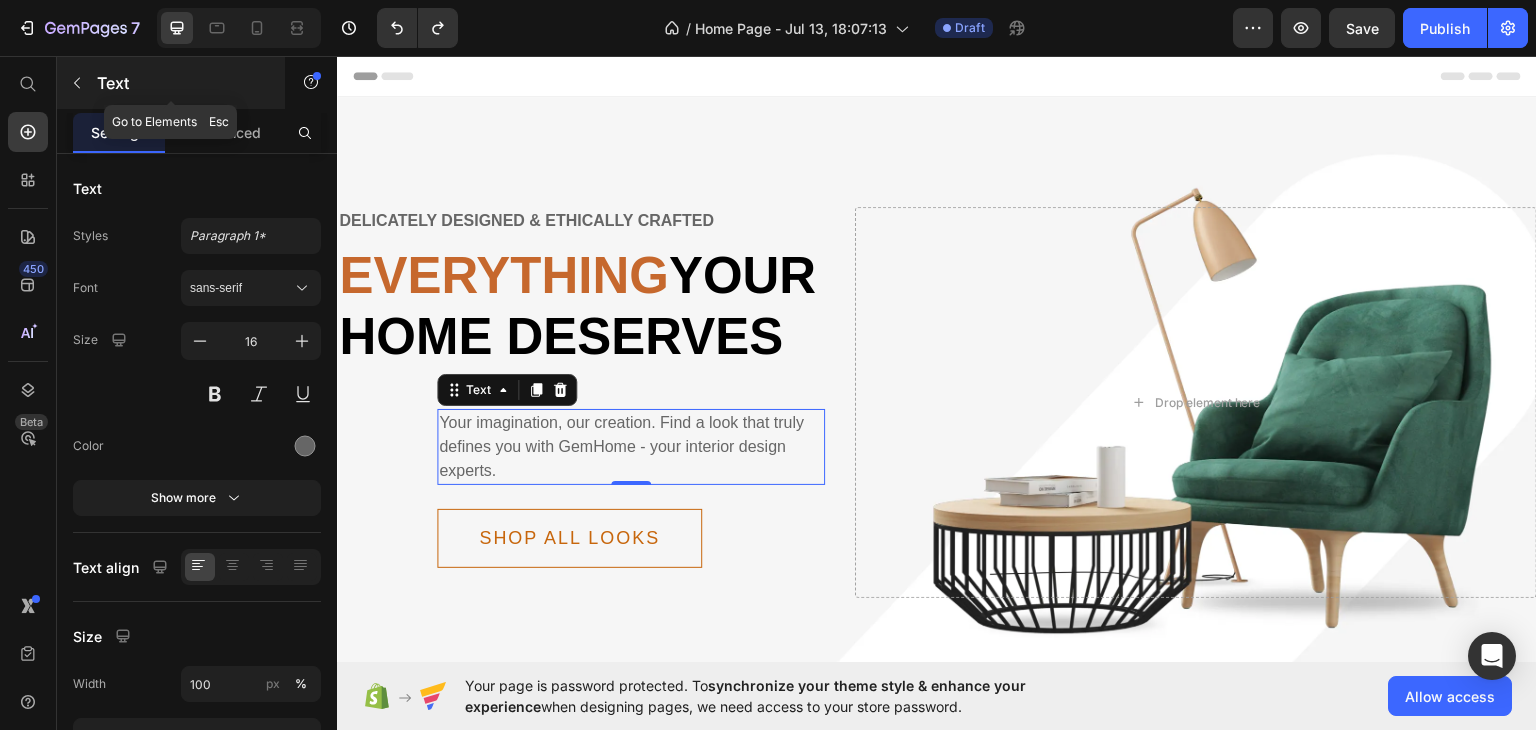 click 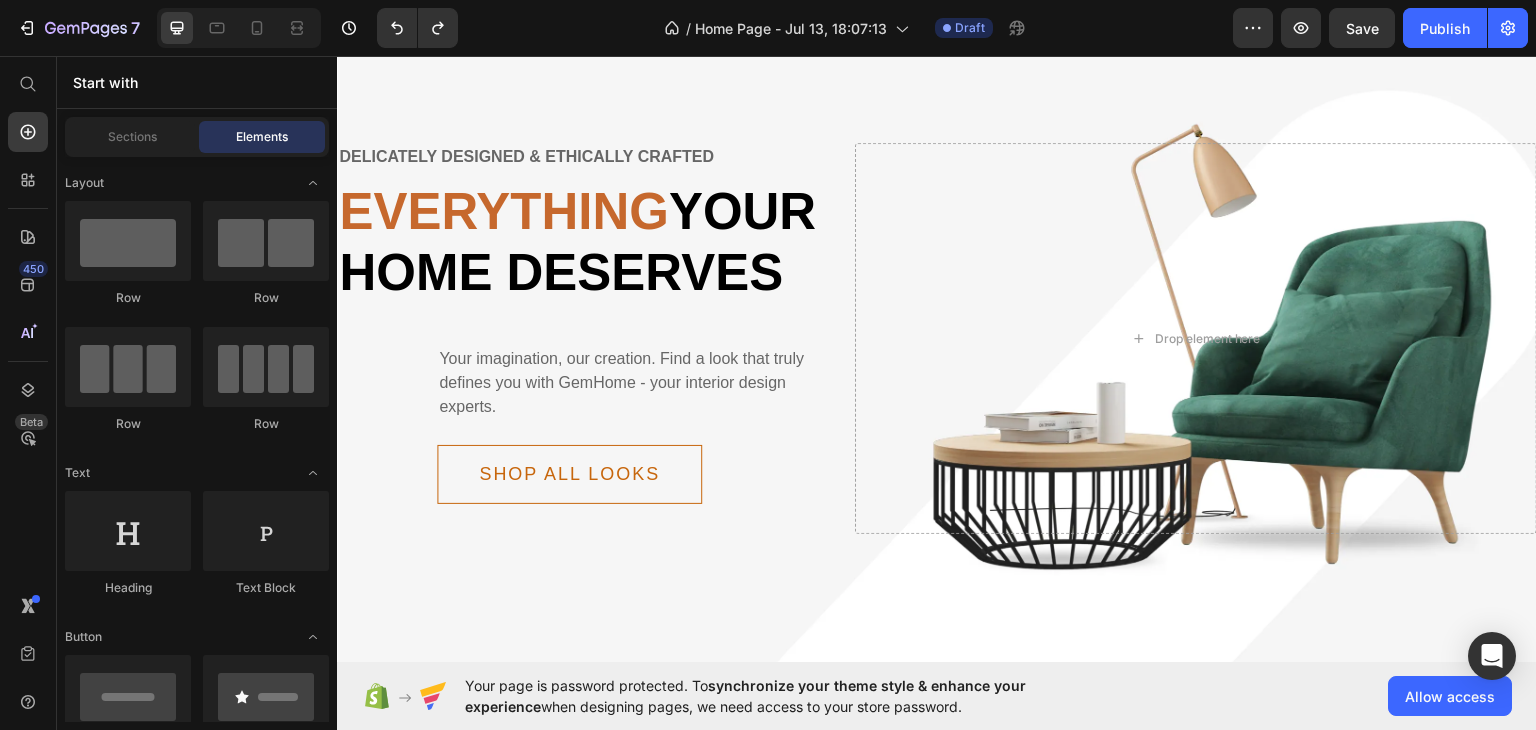 scroll, scrollTop: 0, scrollLeft: 0, axis: both 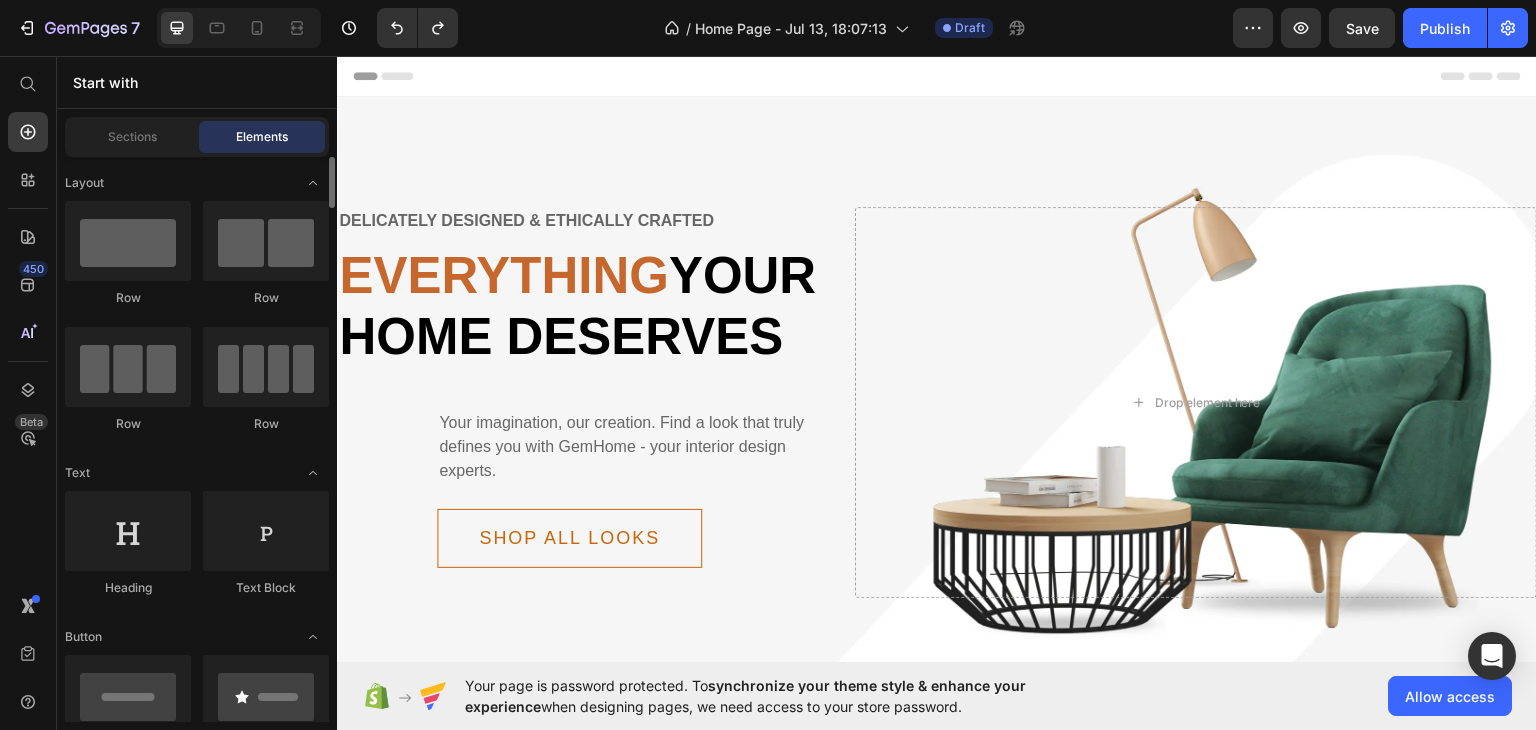 click on "Layout
Row
Row
Row
Row Text
Heading
Text Block Button
Button
Button
Sticky Back to top Media
Image
Image
Video
Video Banner" at bounding box center (197, 3246) 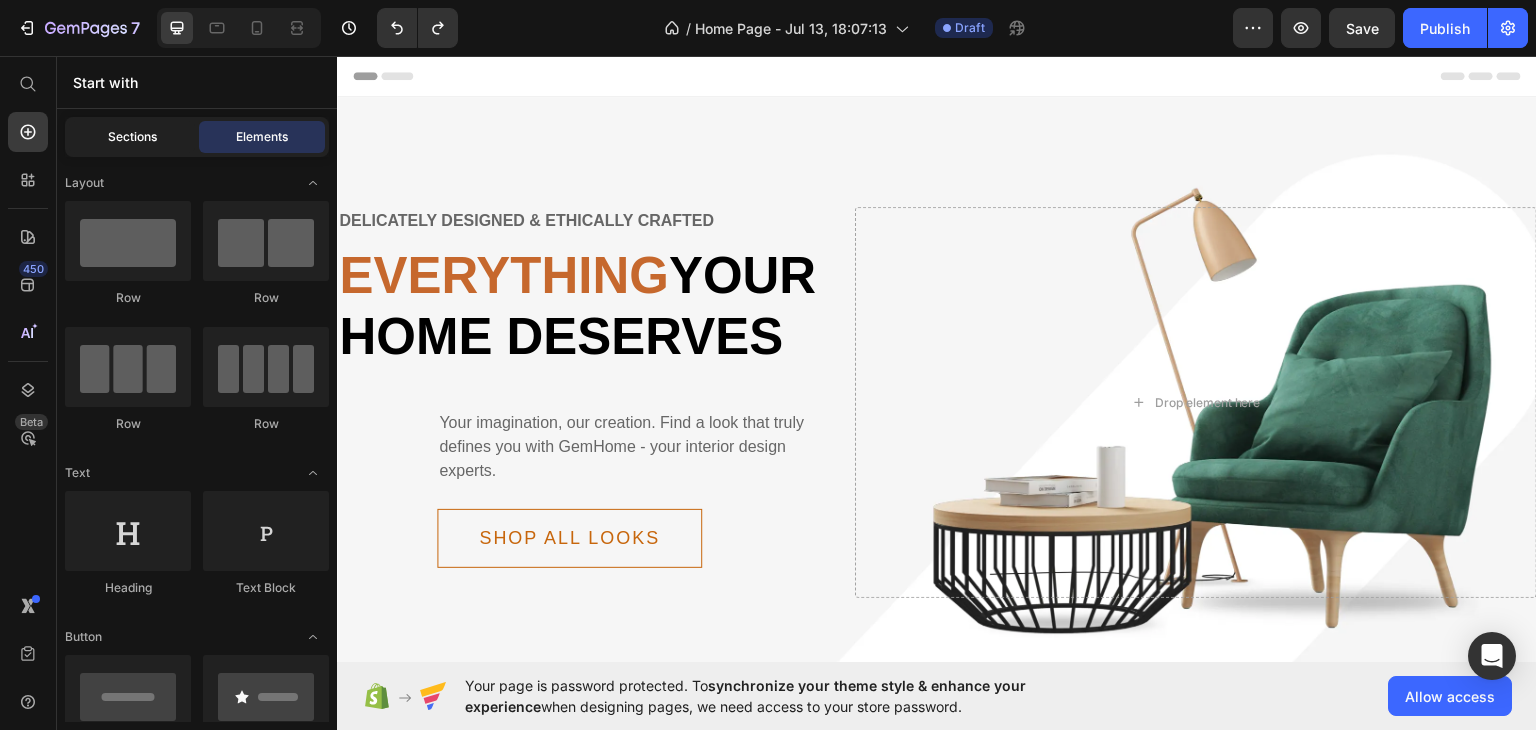 click on "Sections" 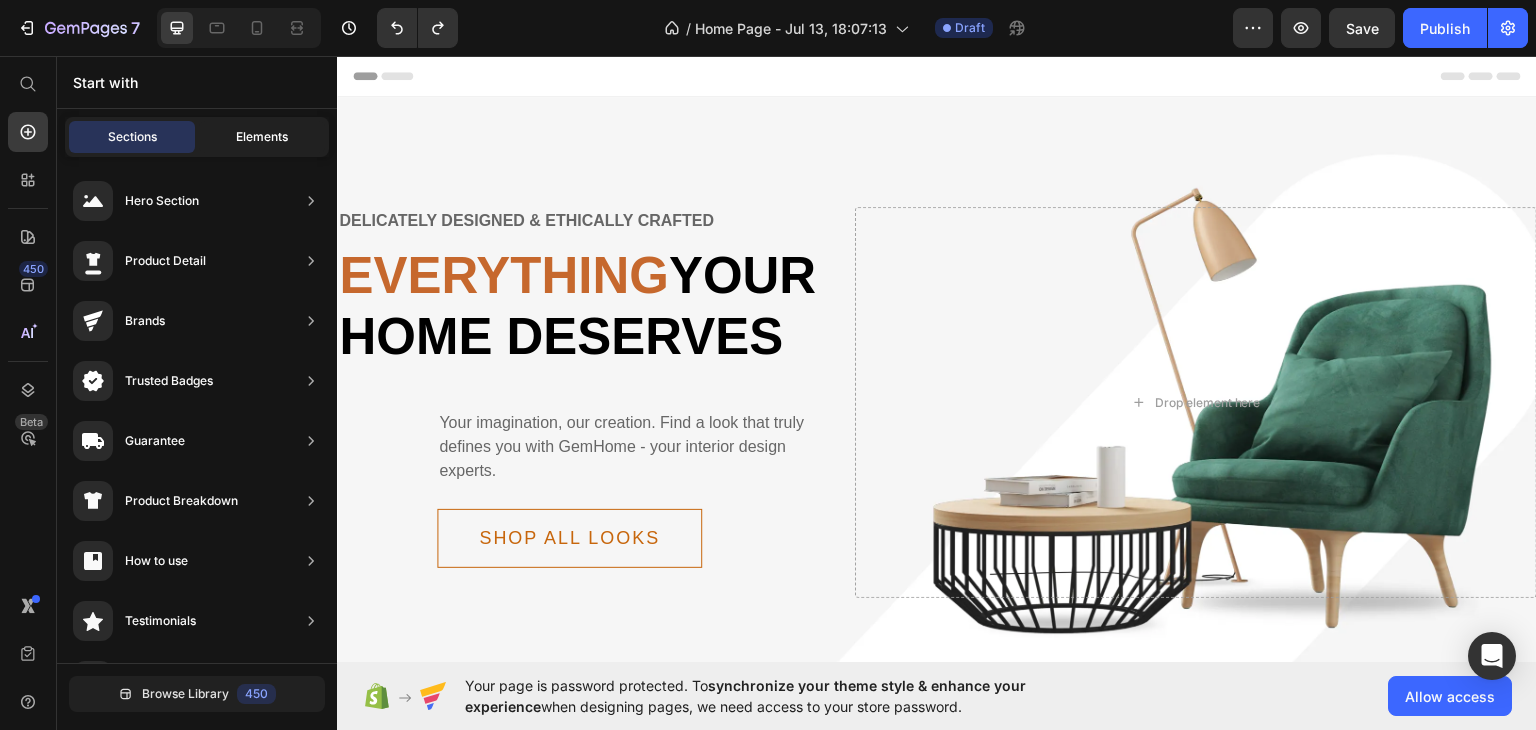 click on "Elements" 